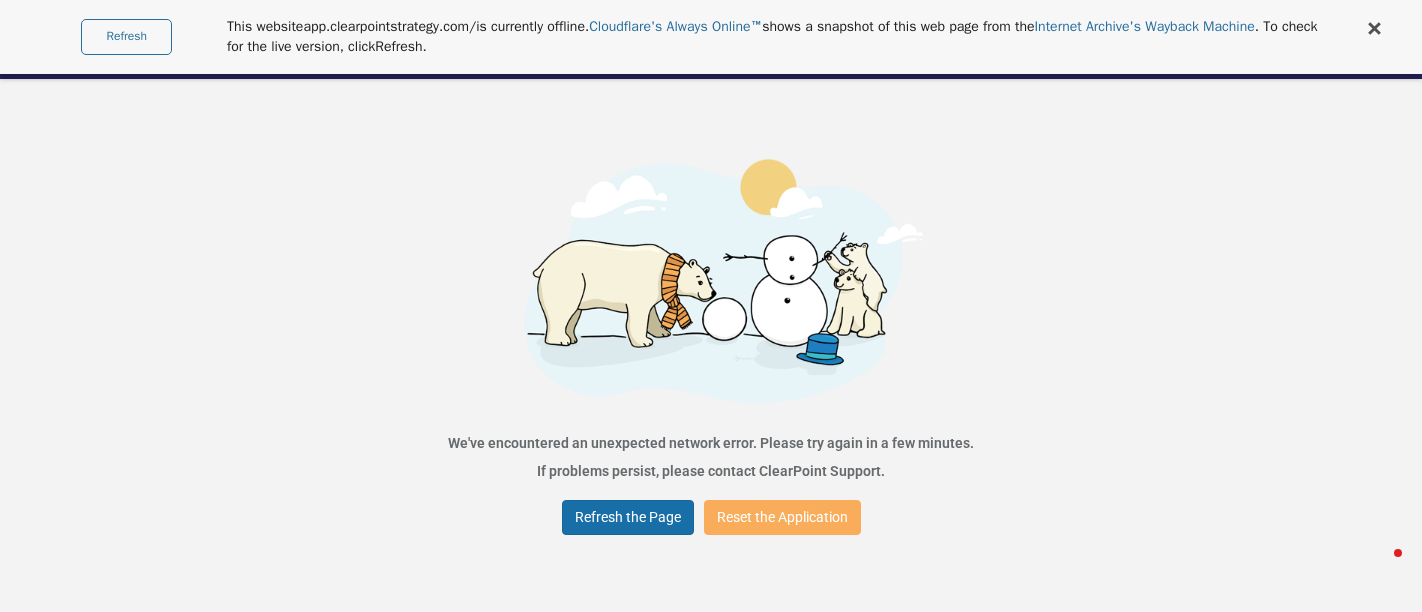 scroll, scrollTop: 0, scrollLeft: 0, axis: both 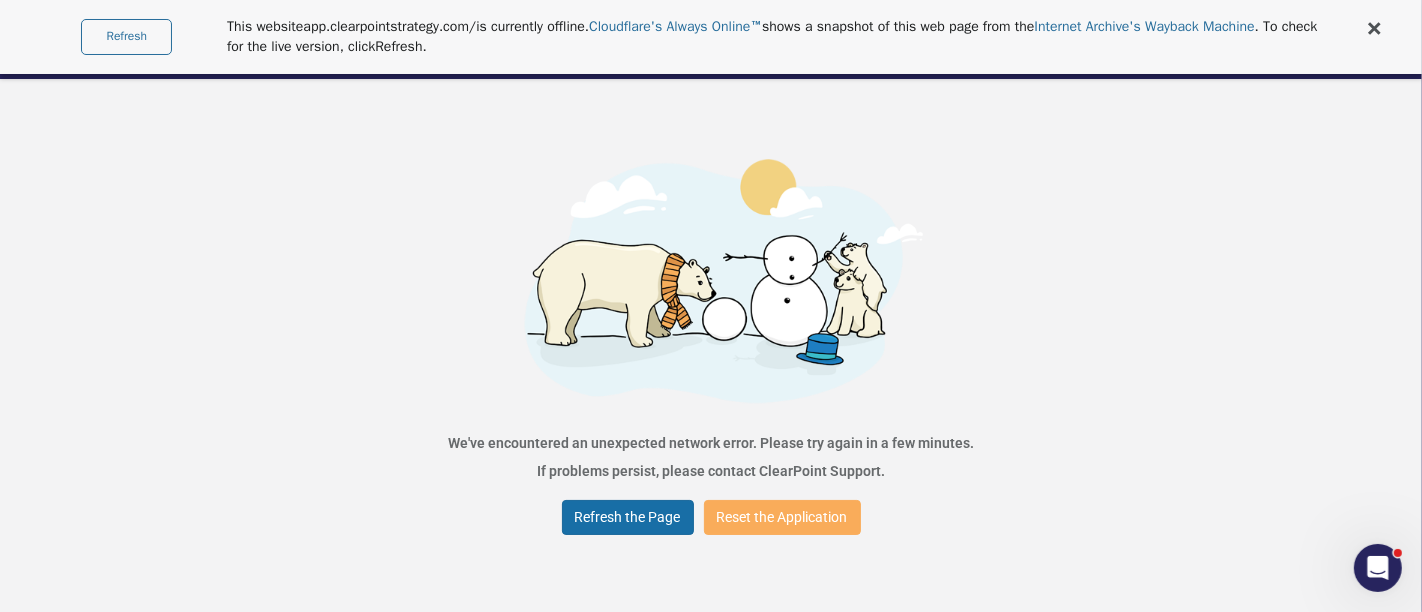 drag, startPoint x: 0, startPoint y: 0, endPoint x: 643, endPoint y: 511, distance: 821.3221 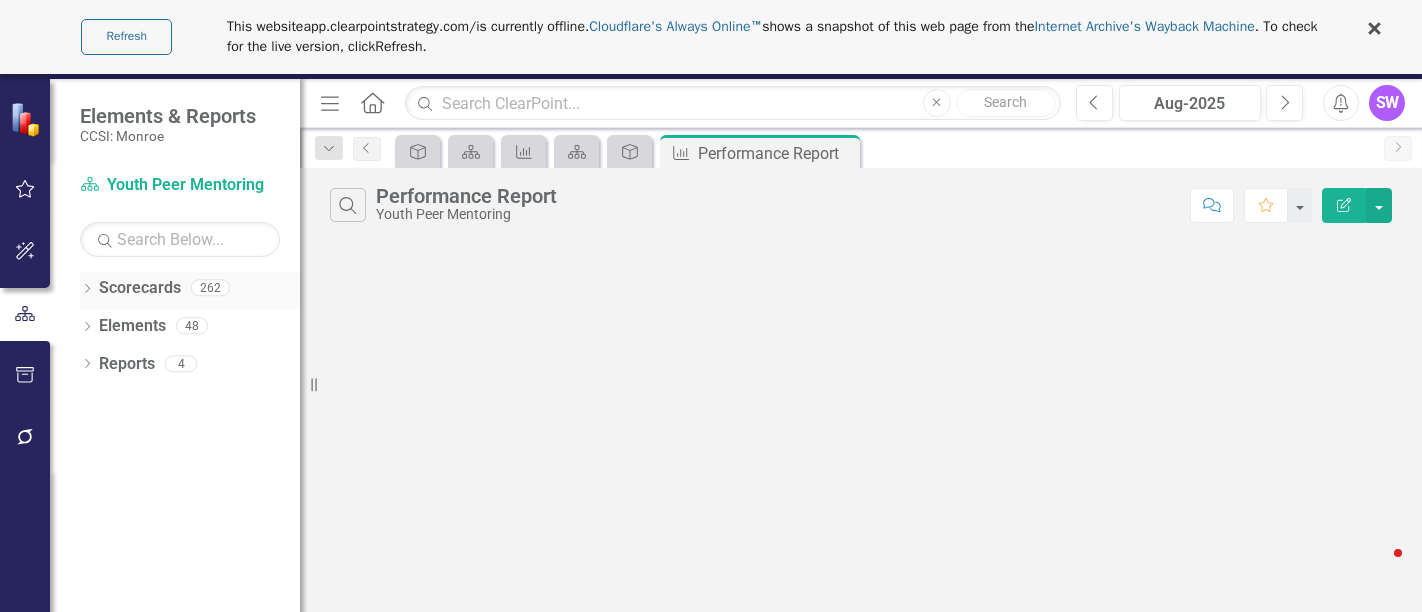 scroll, scrollTop: 0, scrollLeft: 0, axis: both 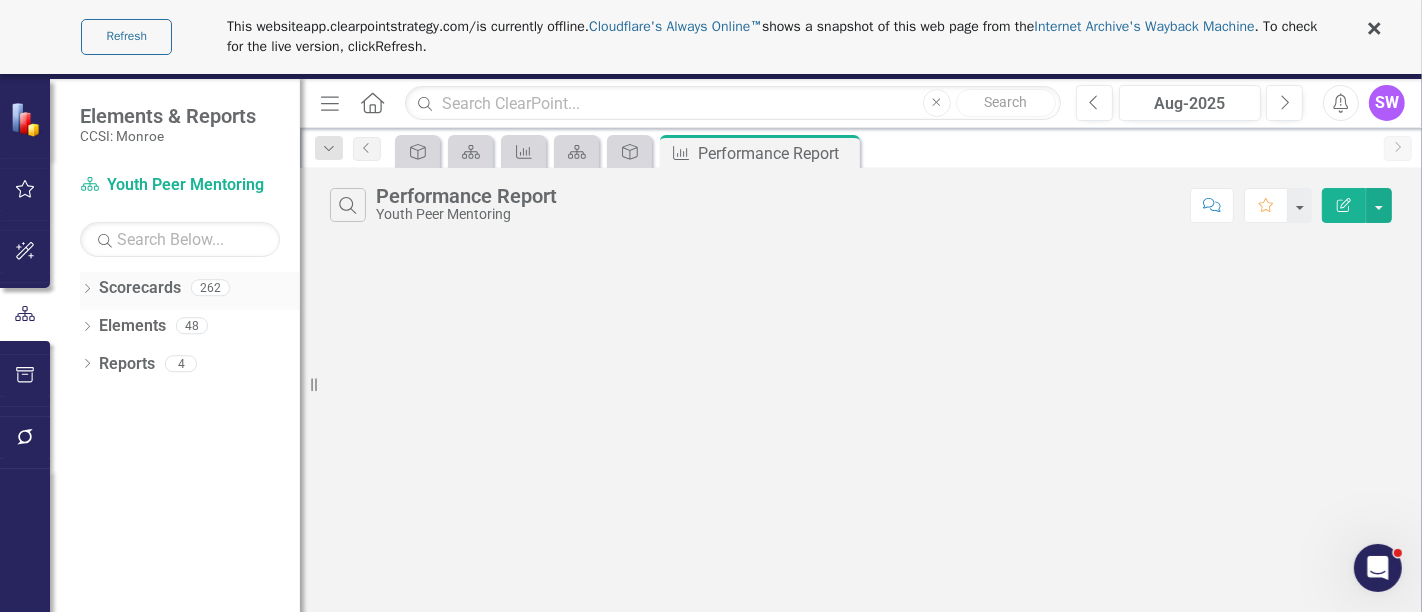 click on "Dropdown" 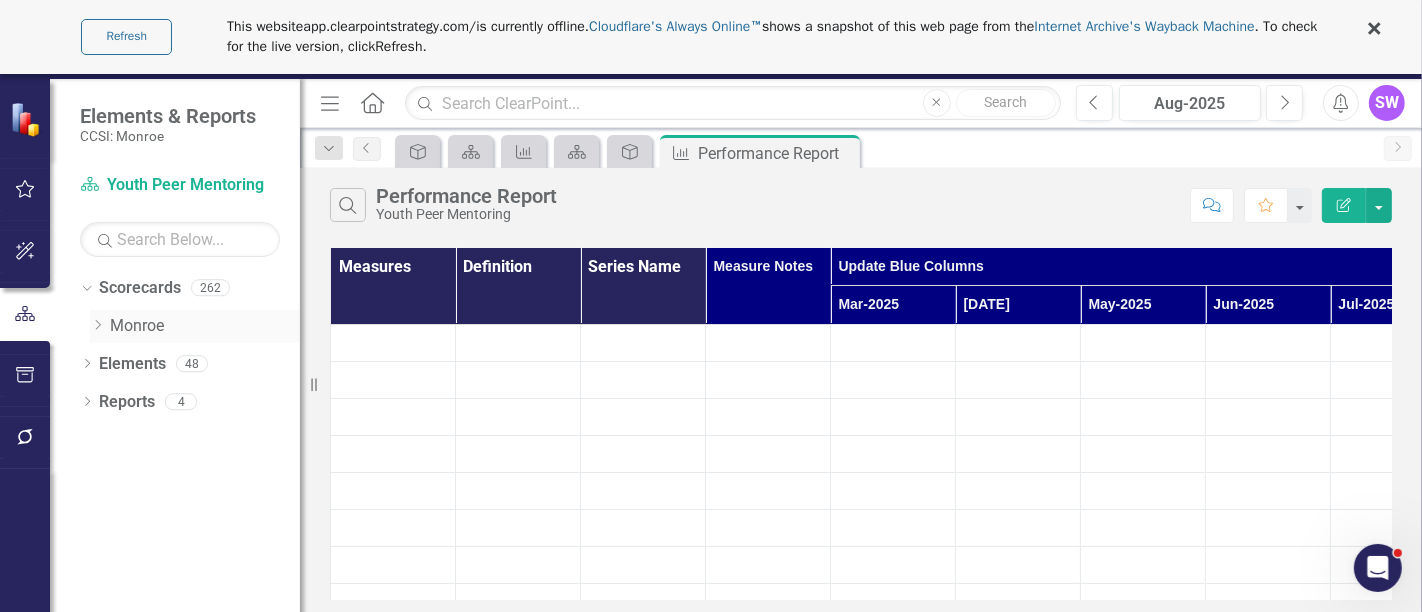 click 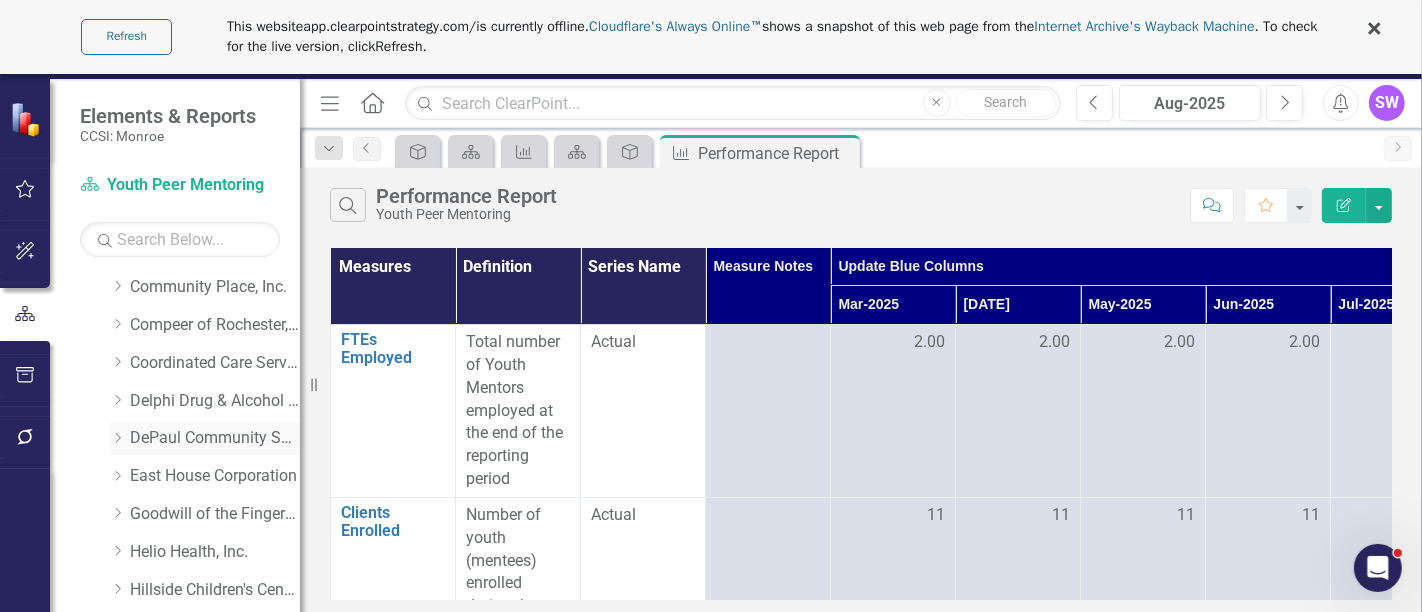 scroll, scrollTop: 111, scrollLeft: 0, axis: vertical 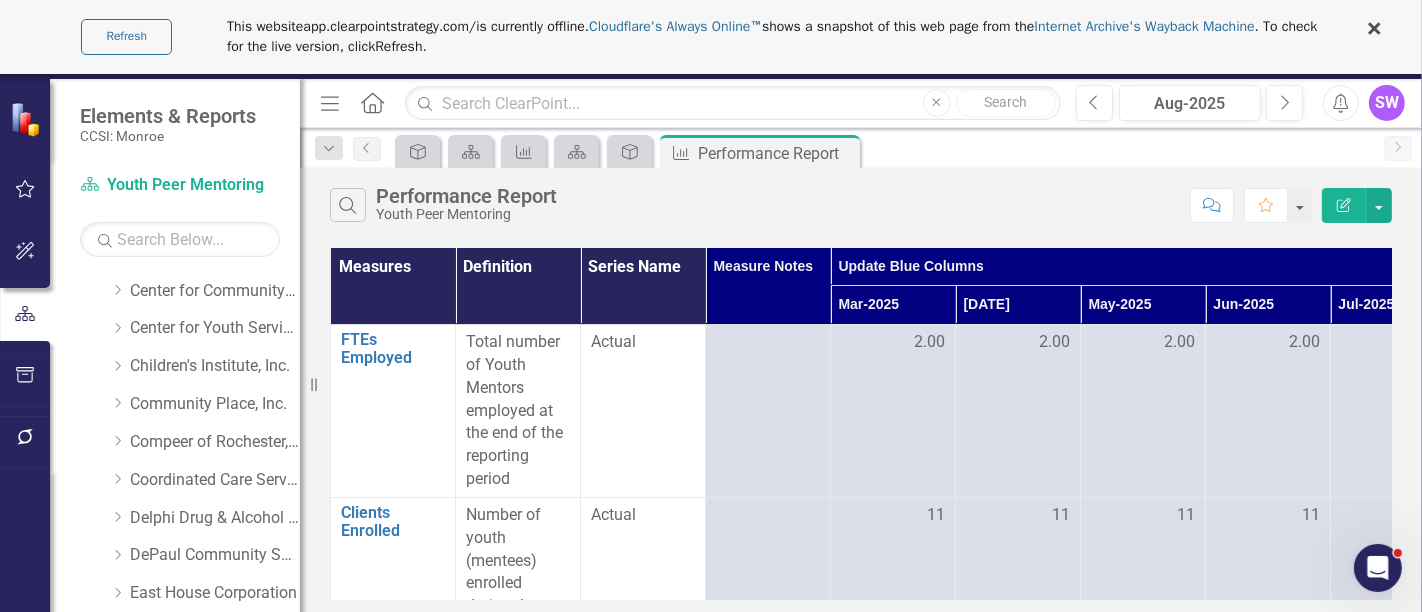 click on "Refresh" at bounding box center (126, 36) 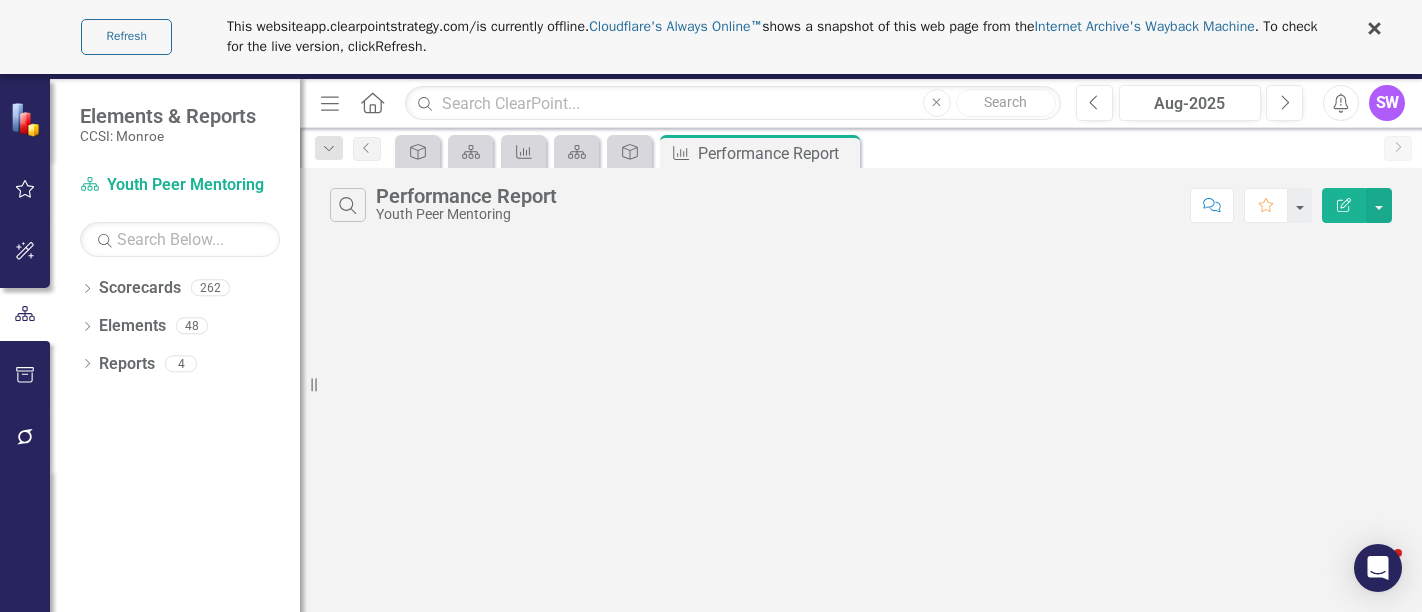 scroll, scrollTop: 0, scrollLeft: 0, axis: both 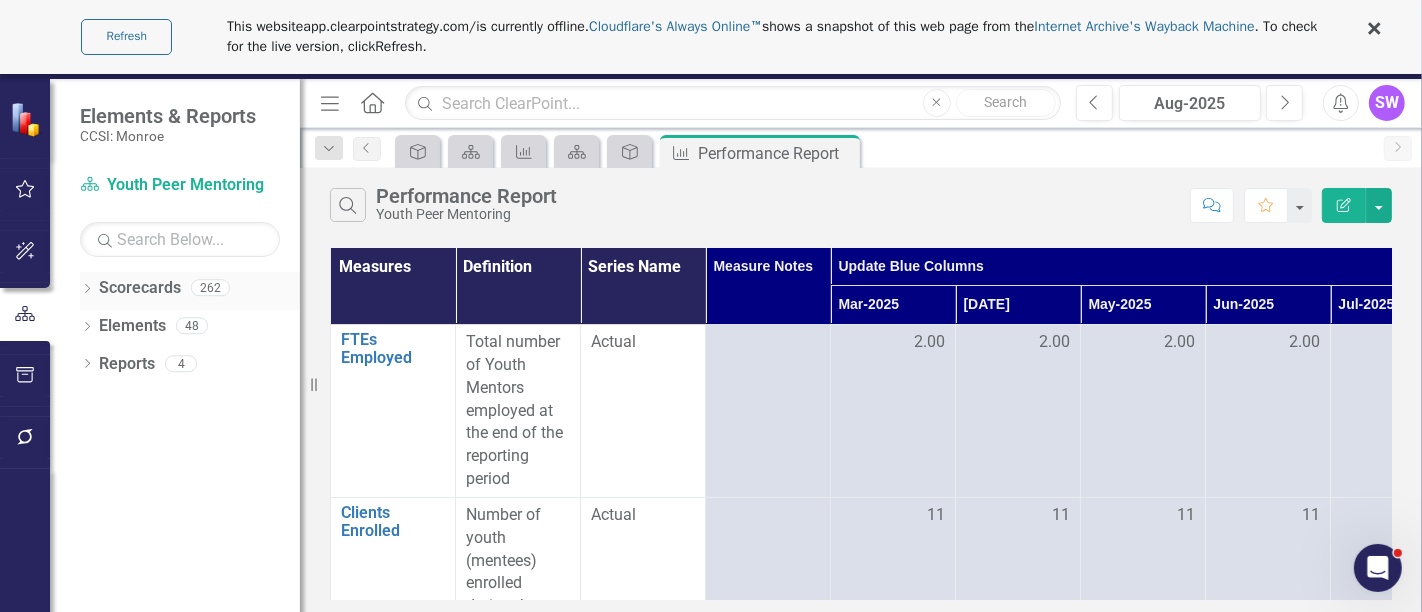 click on "Dropdown" 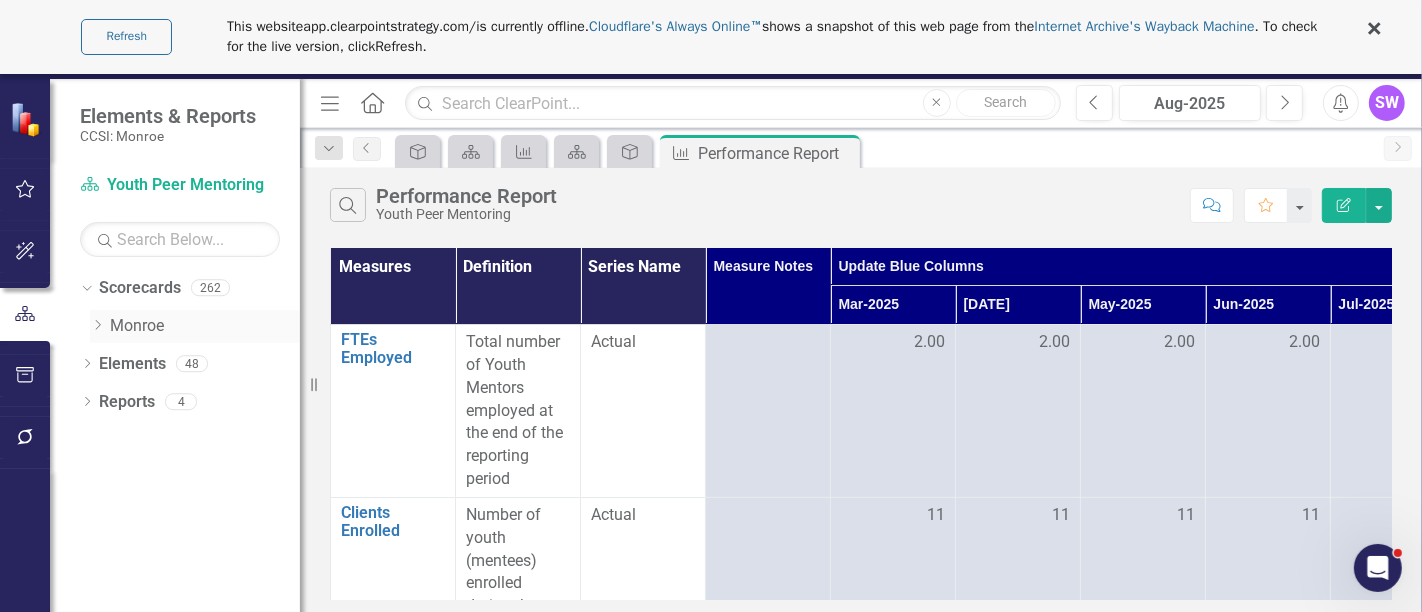 click on "Dropdown" 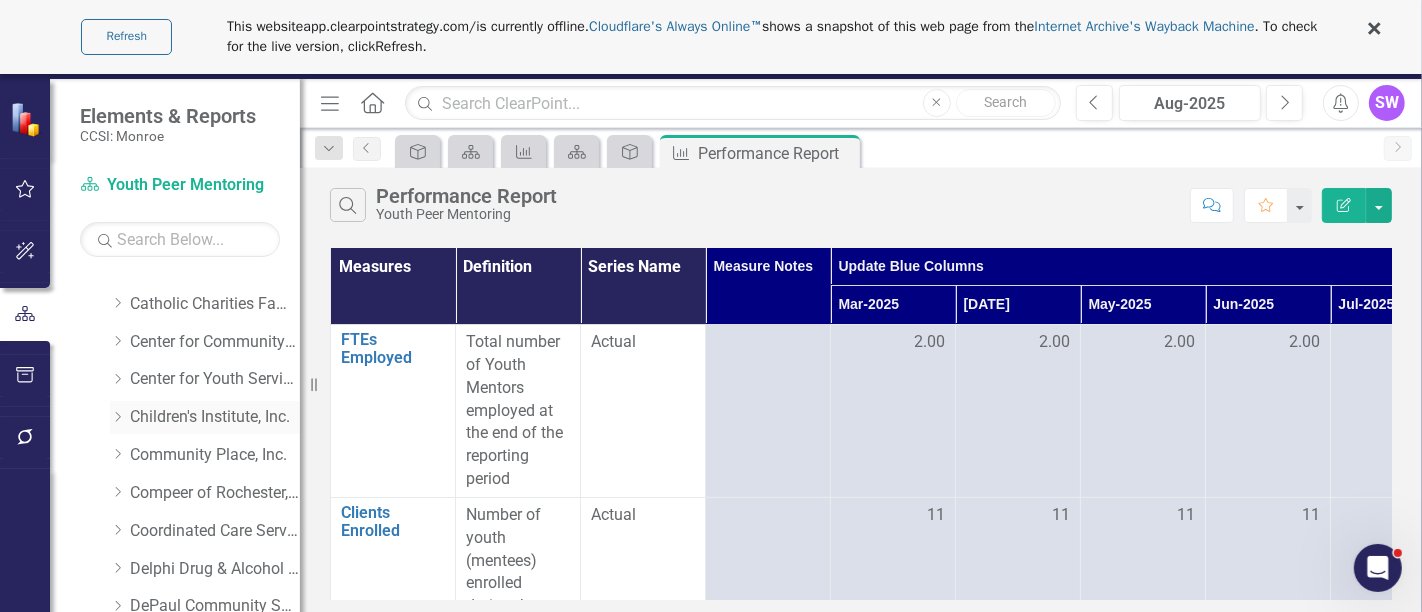 scroll, scrollTop: 111, scrollLeft: 0, axis: vertical 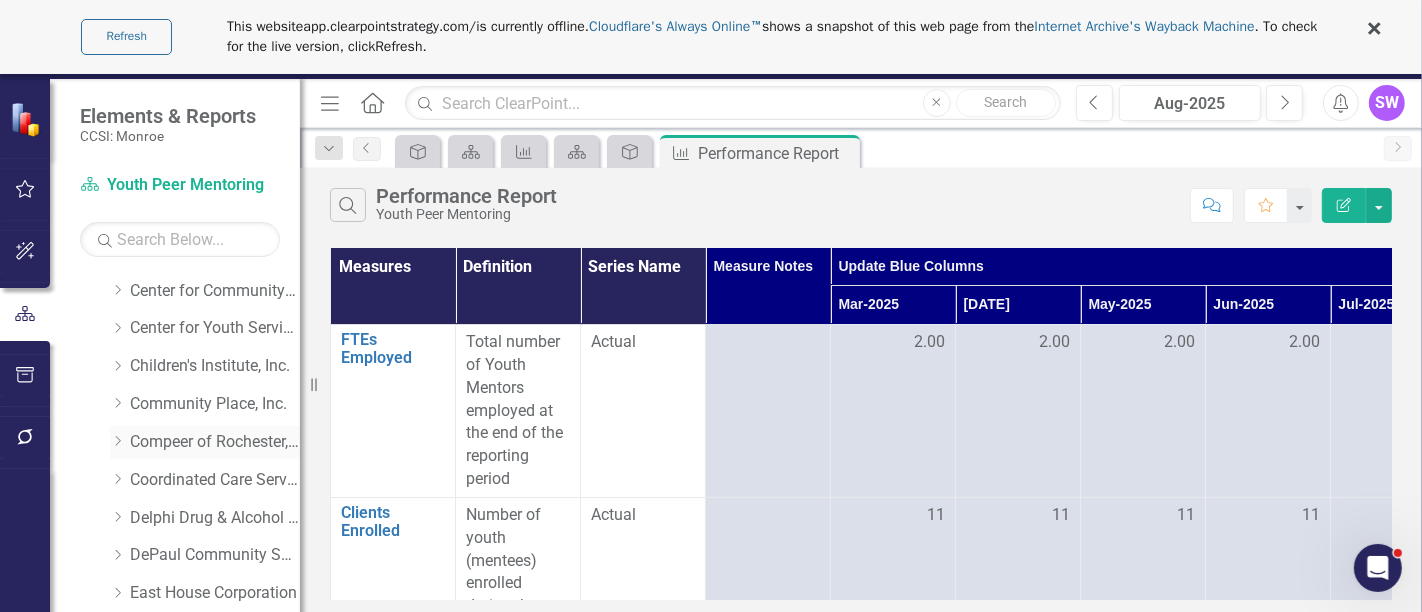 click on "Compeer of Rochester, Inc." at bounding box center [215, 442] 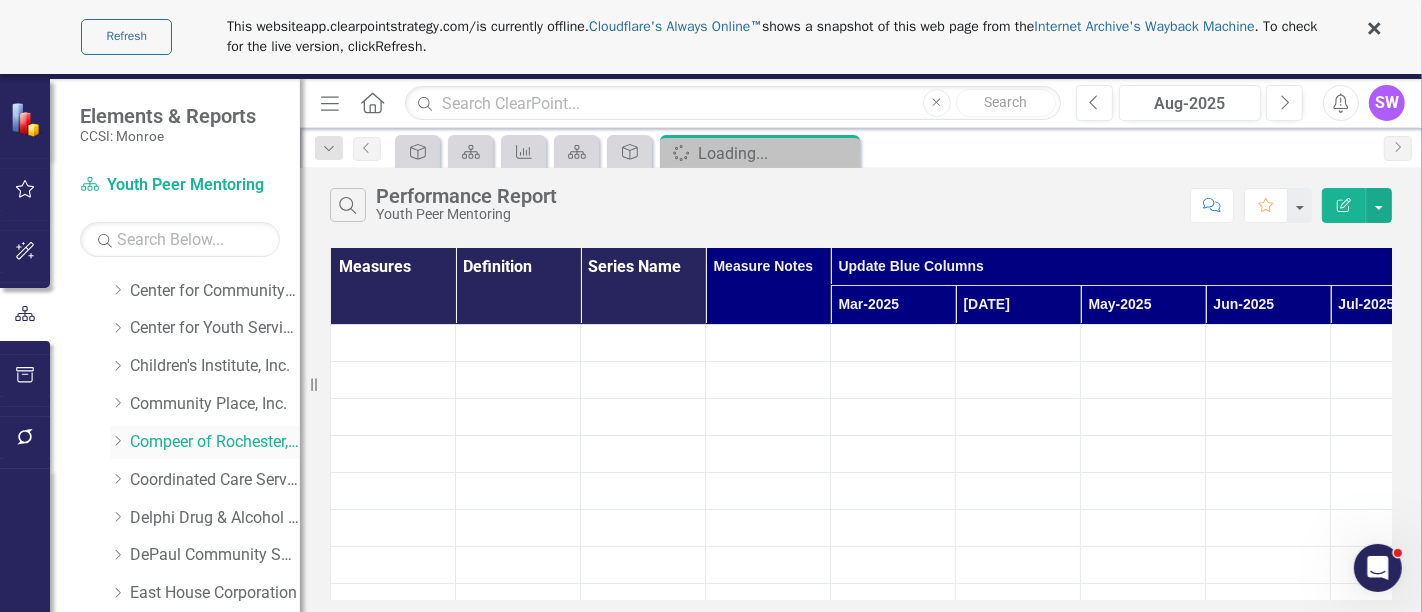 click on "Compeer of Rochester, Inc." at bounding box center (215, 442) 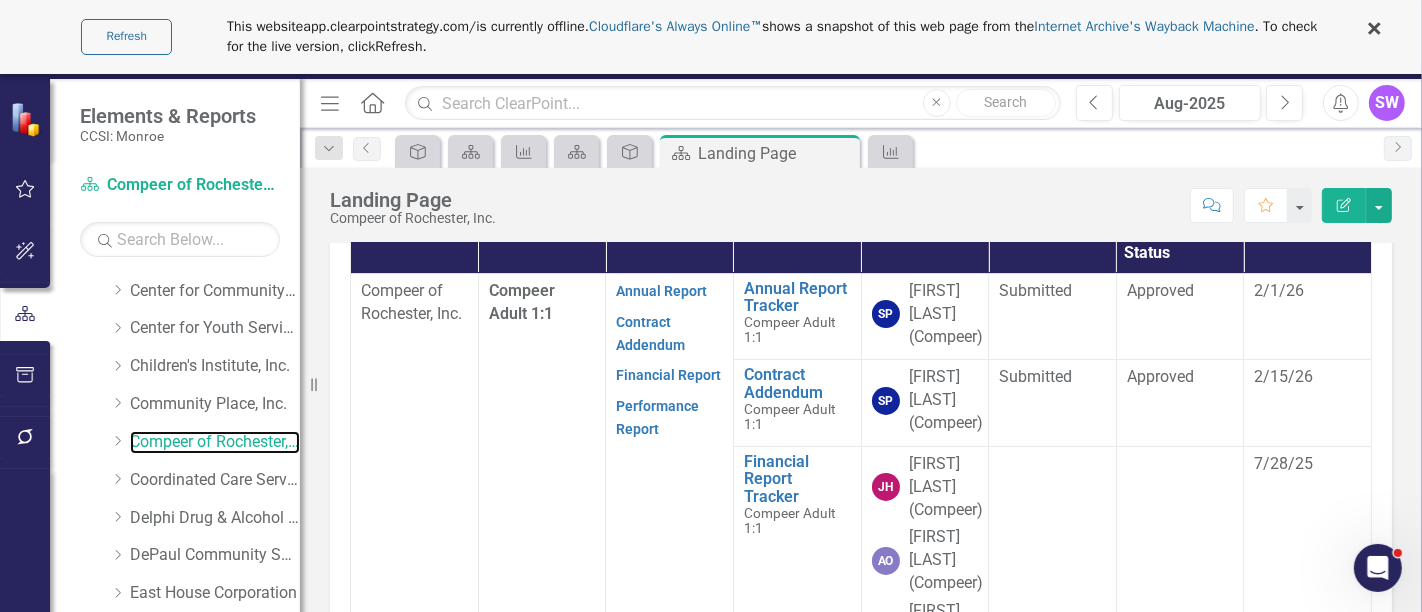 scroll, scrollTop: 697, scrollLeft: 0, axis: vertical 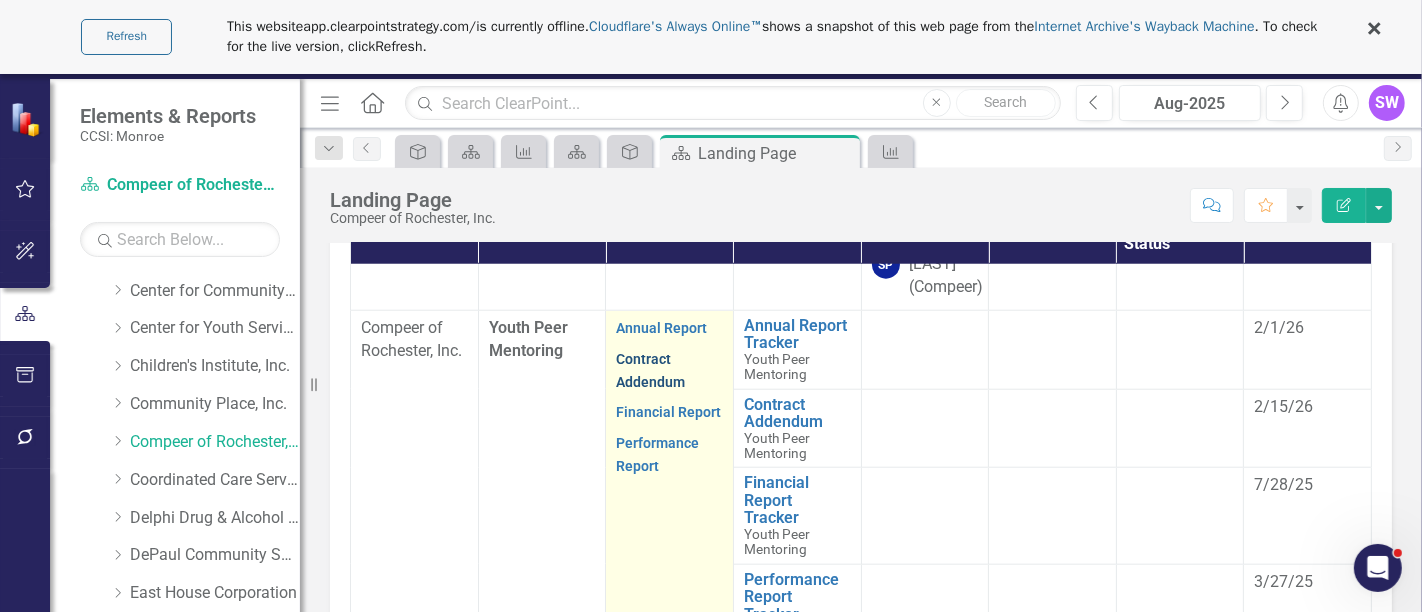 click on "Contract Addendum" at bounding box center (650, 370) 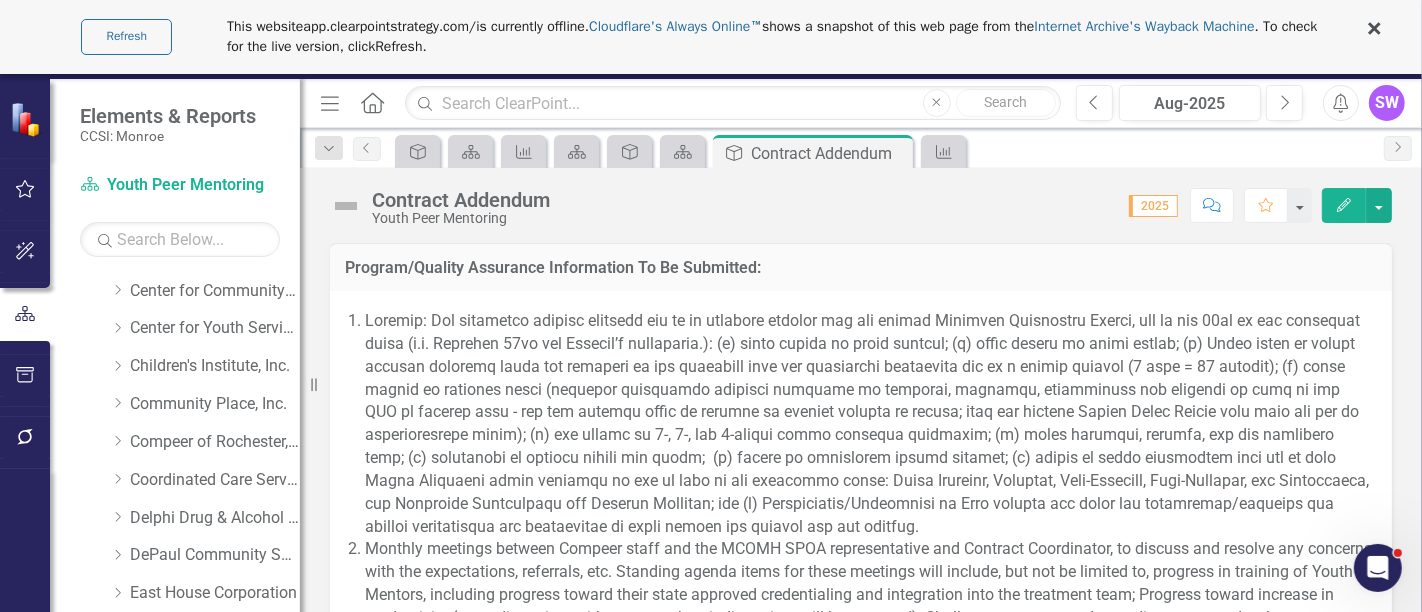 scroll, scrollTop: 717, scrollLeft: 0, axis: vertical 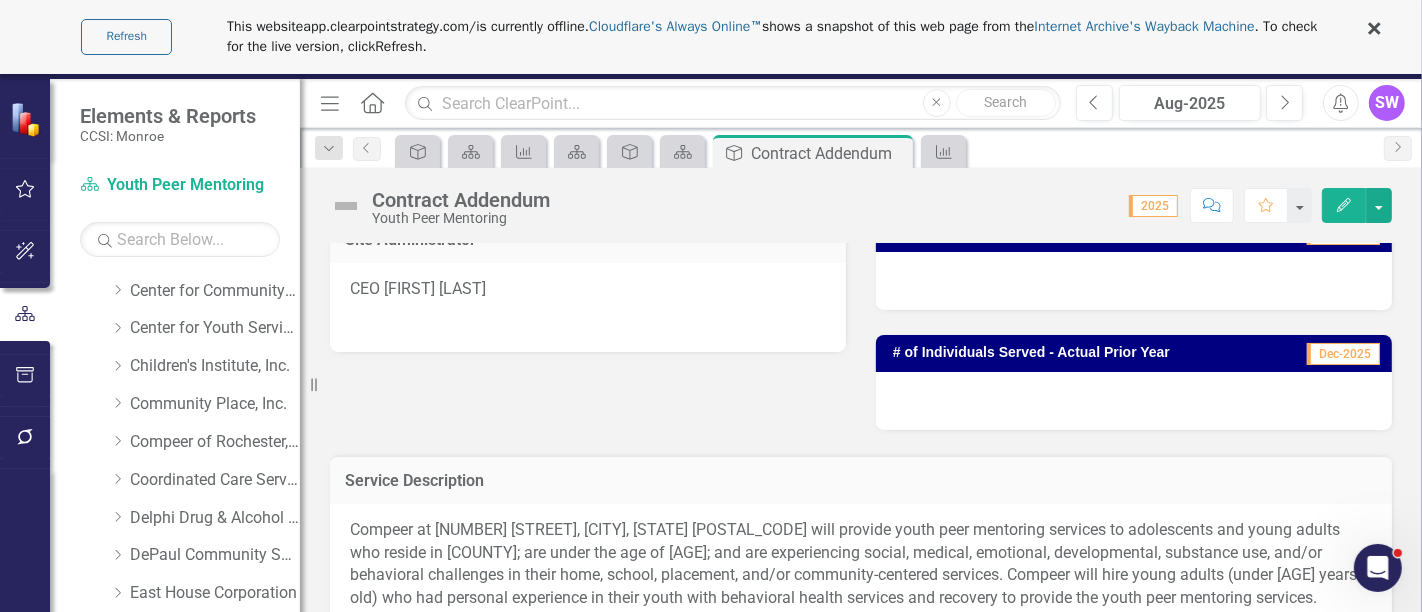 click at bounding box center [1134, 401] 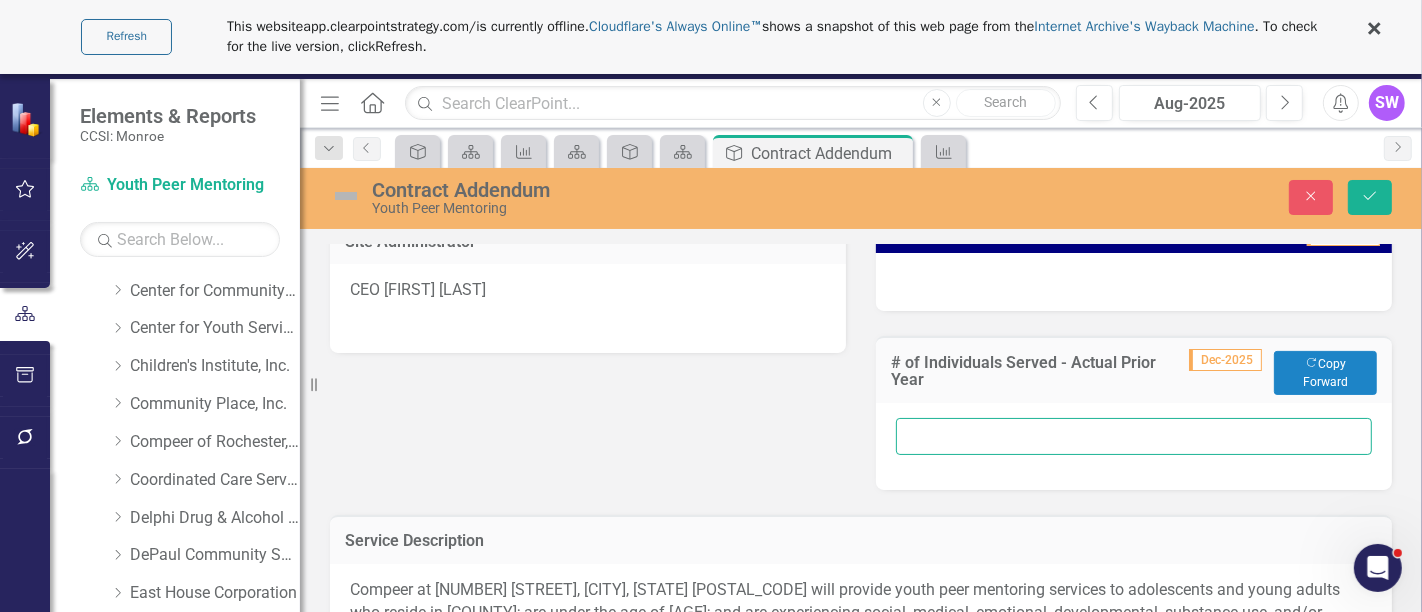click at bounding box center (1134, 436) 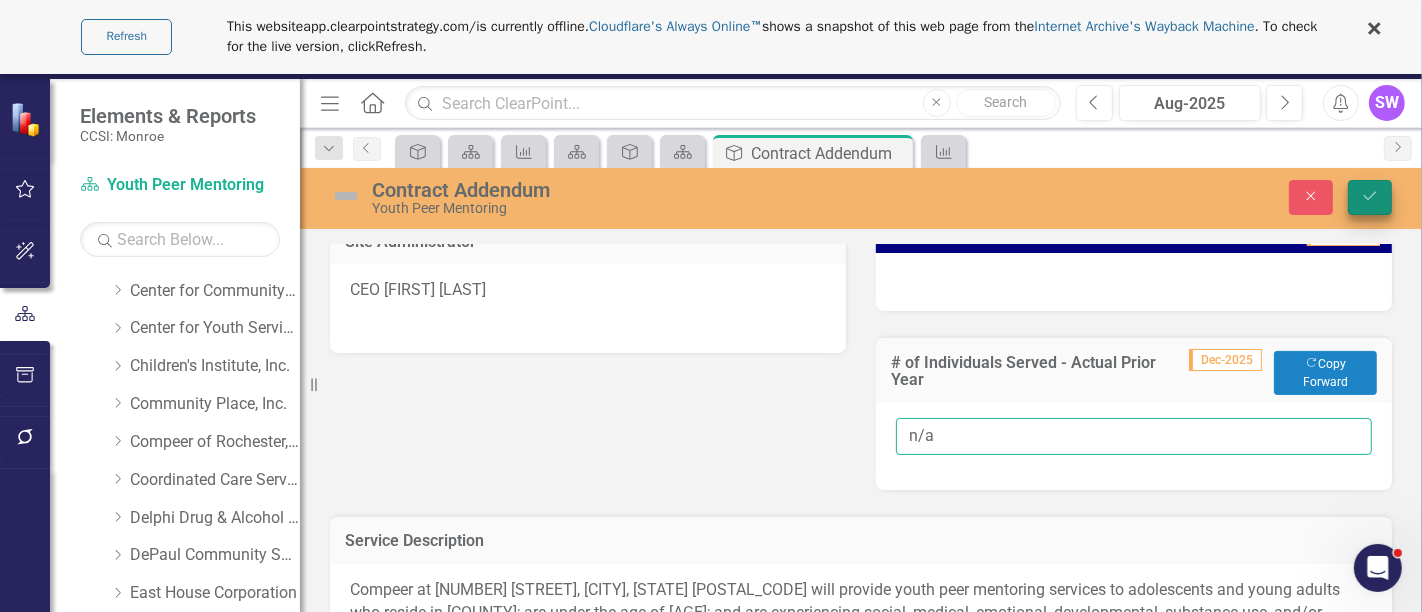 type on "n/a" 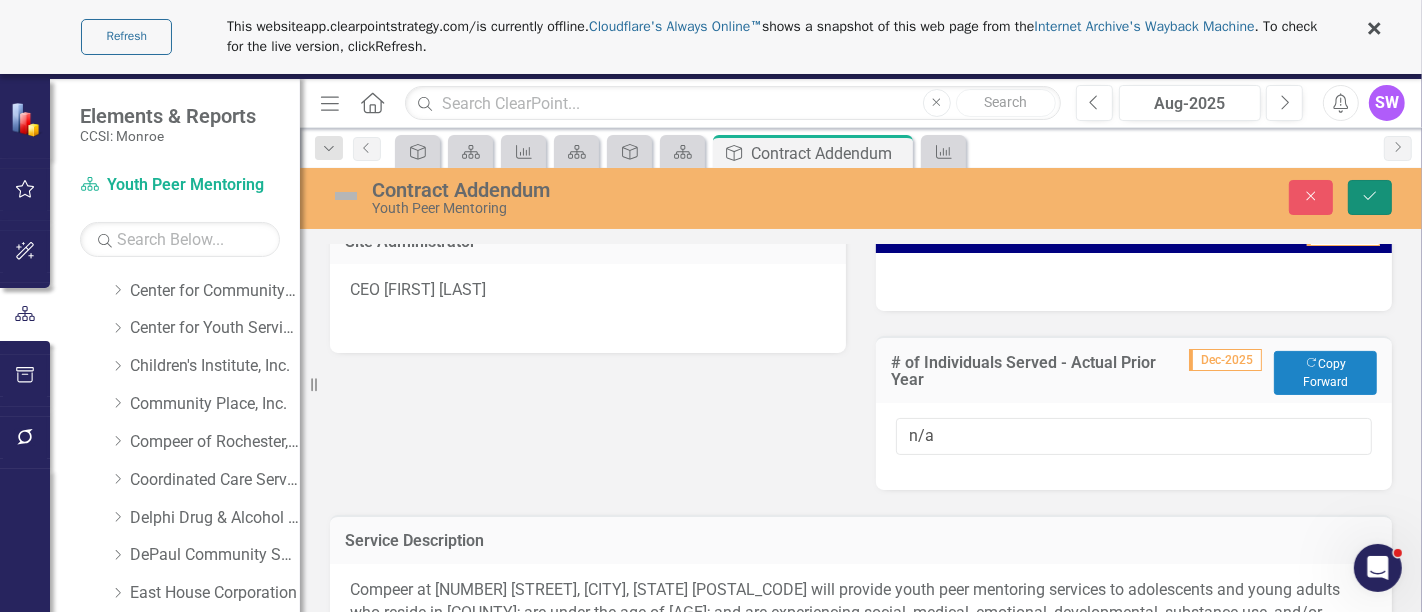 click 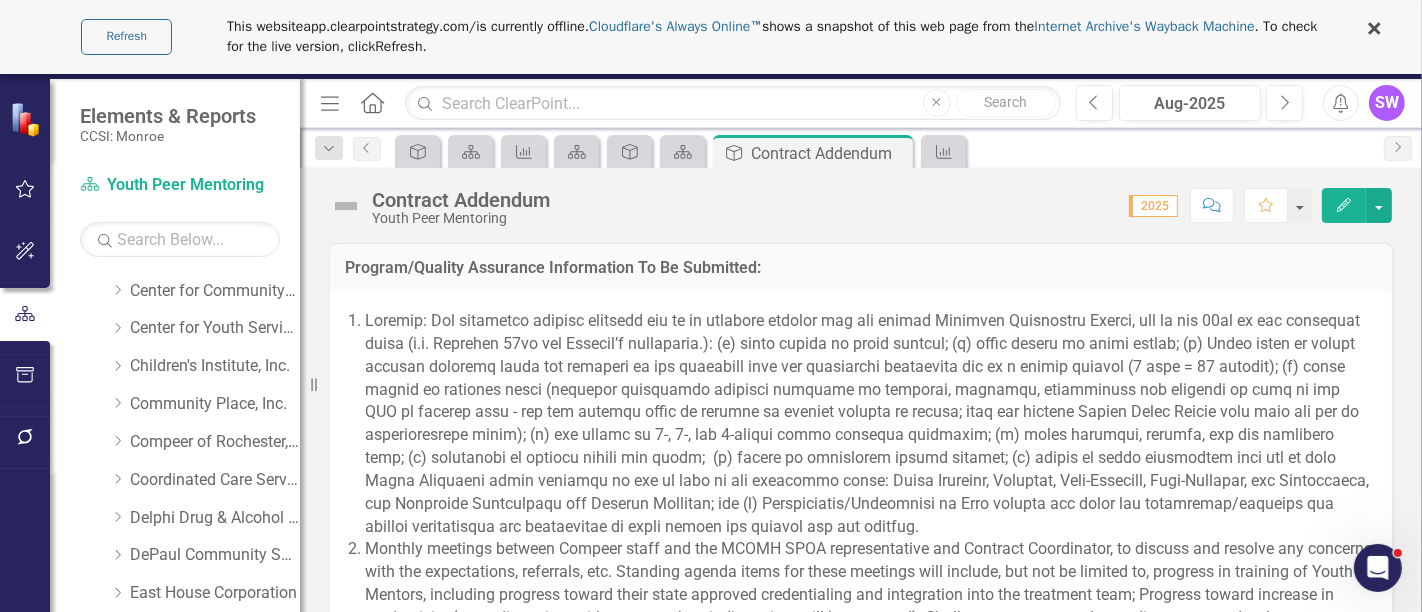 scroll, scrollTop: 2660, scrollLeft: 0, axis: vertical 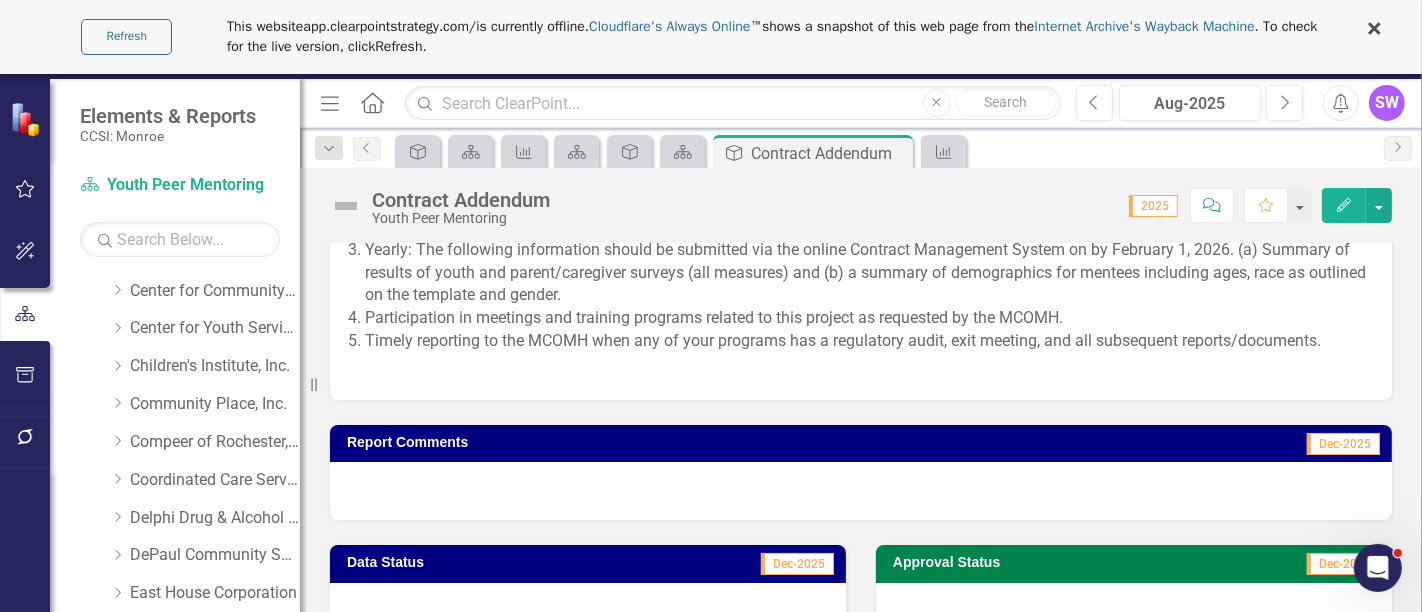 click on "Refresh" at bounding box center [126, 36] 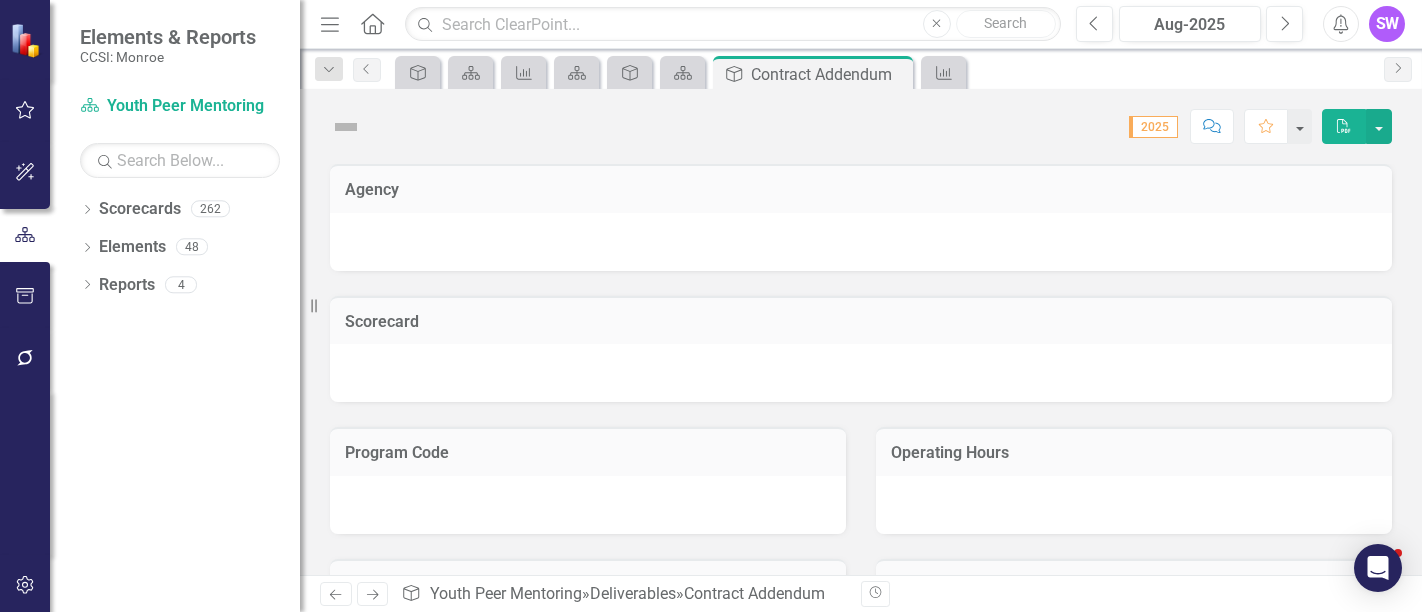 scroll, scrollTop: 0, scrollLeft: 0, axis: both 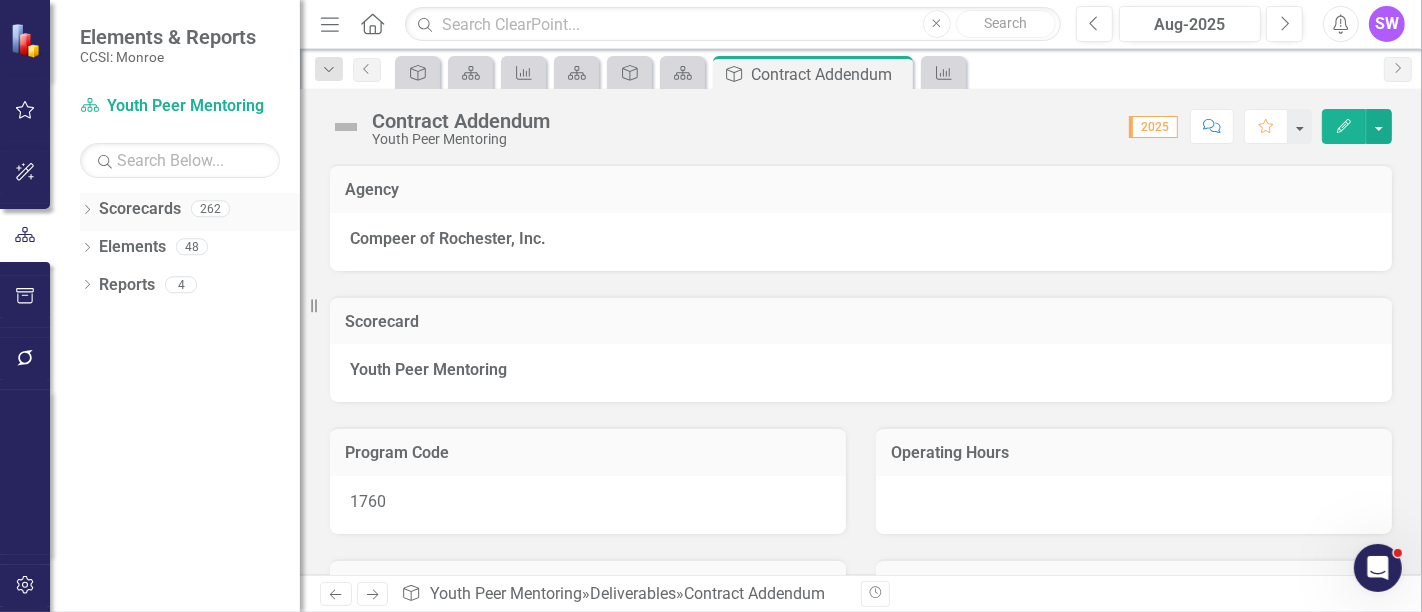 click on "Dropdown" 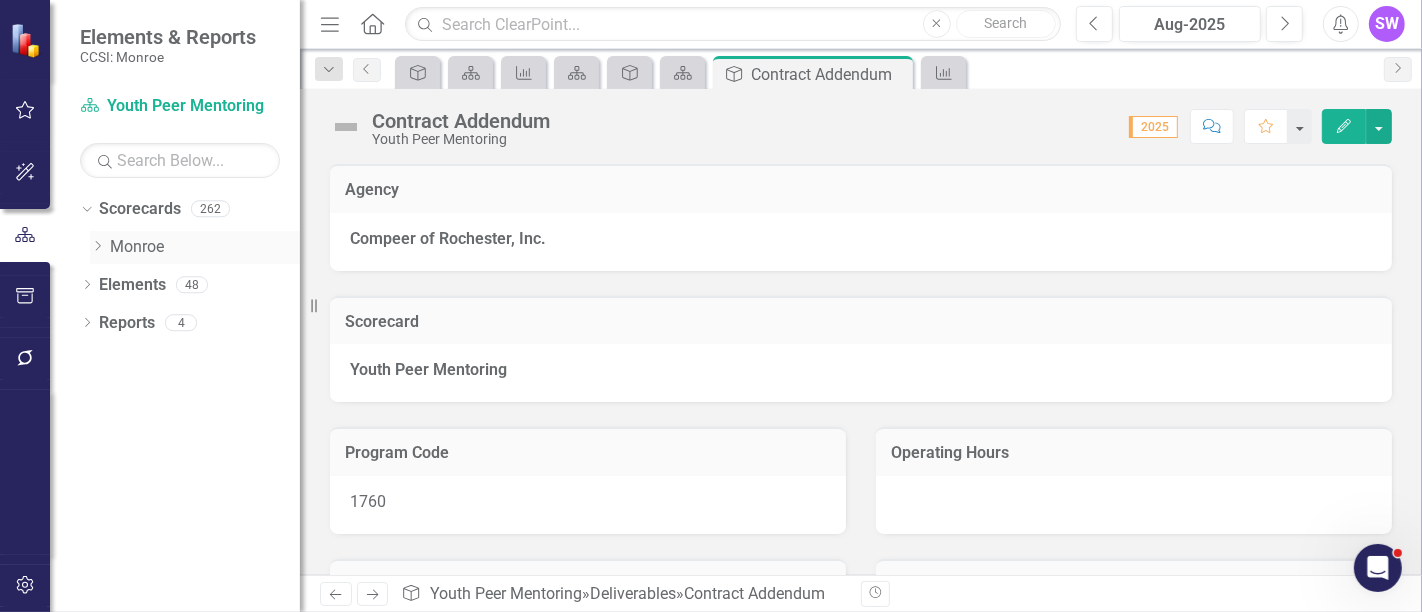 click on "Dropdown" at bounding box center [100, 247] 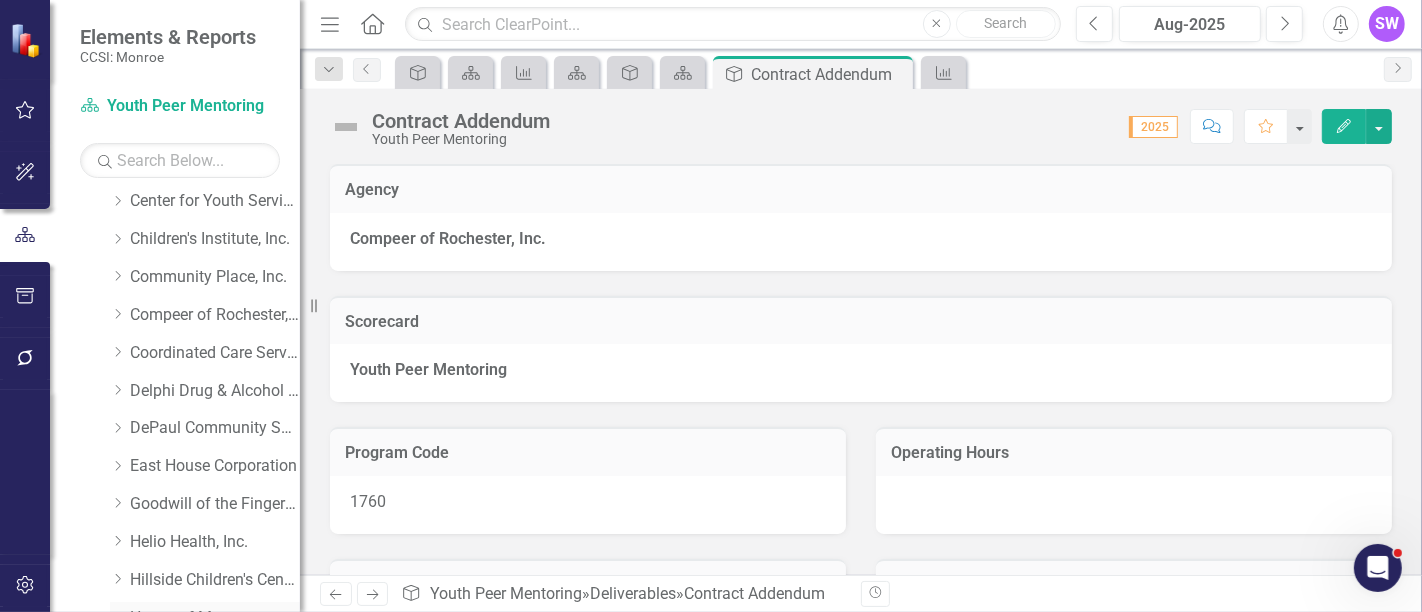 scroll, scrollTop: 111, scrollLeft: 0, axis: vertical 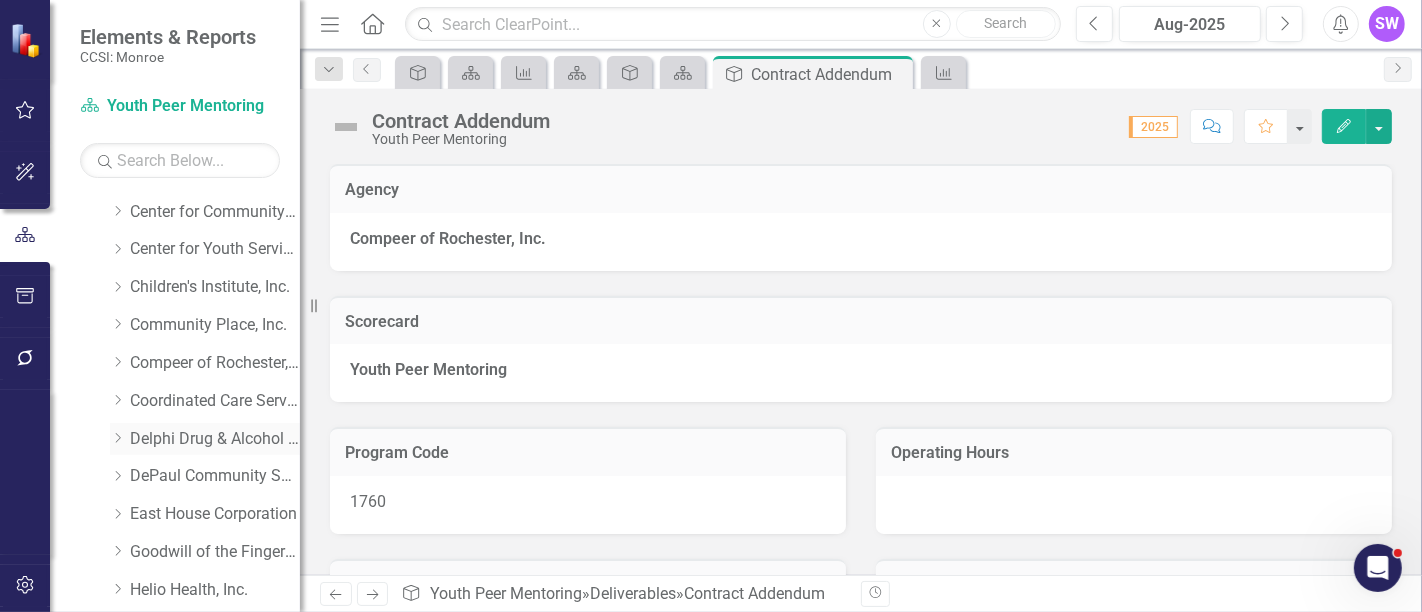click on "Dropdown" at bounding box center (117, 438) 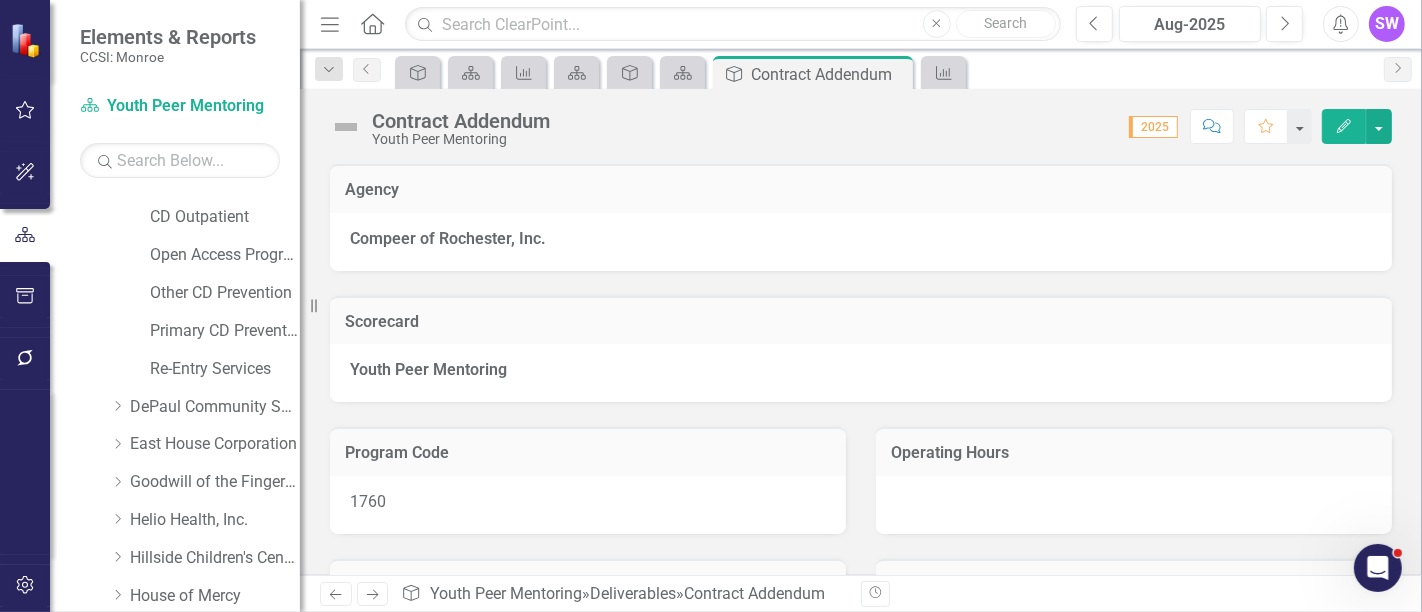 scroll, scrollTop: 328, scrollLeft: 0, axis: vertical 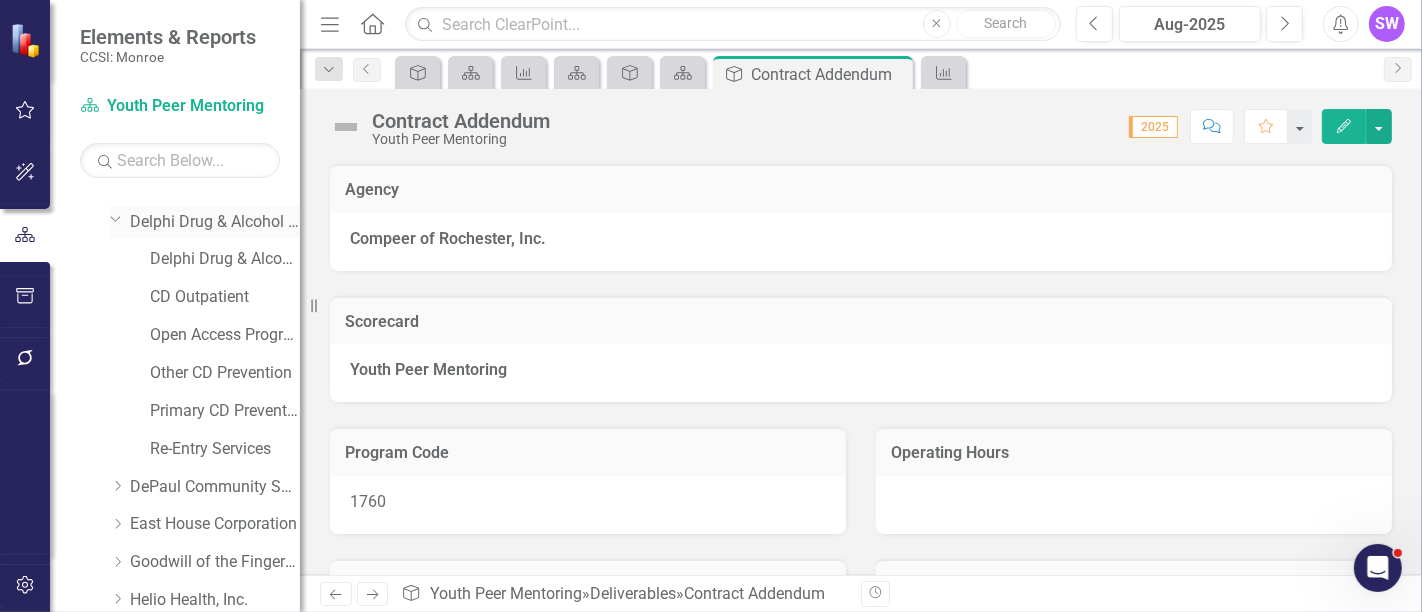 click on "Delphi Drug & Alcohol Council" at bounding box center [215, 222] 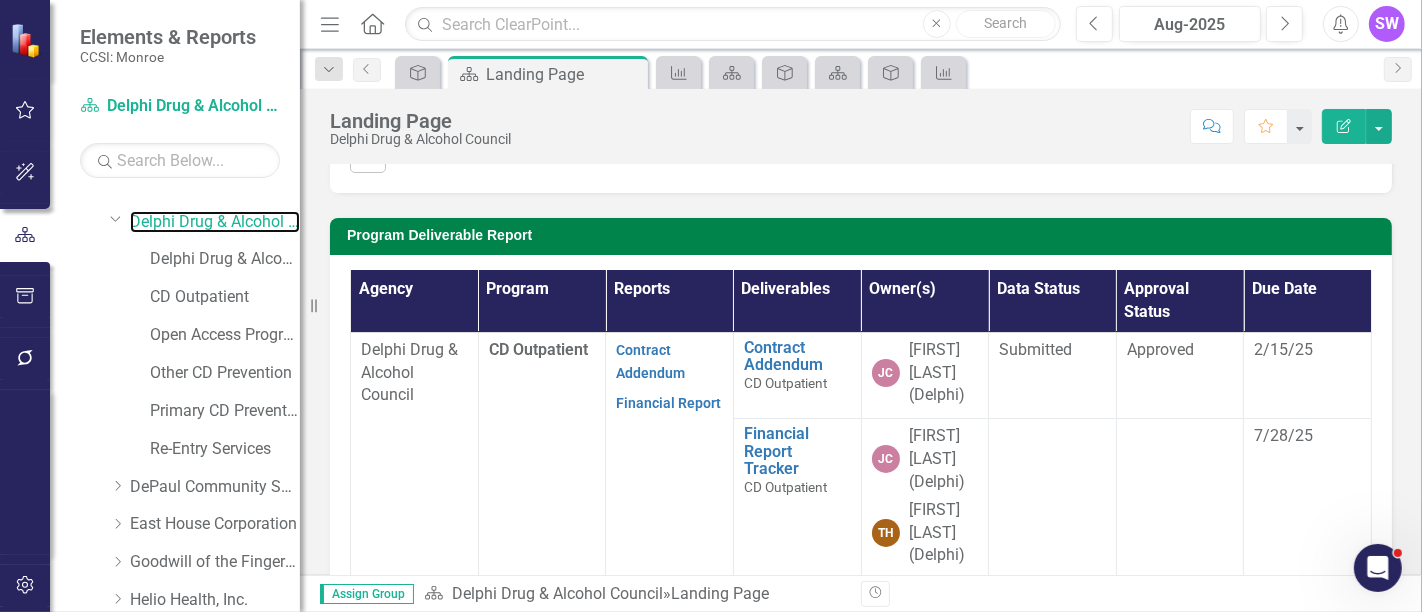 scroll, scrollTop: 587, scrollLeft: 0, axis: vertical 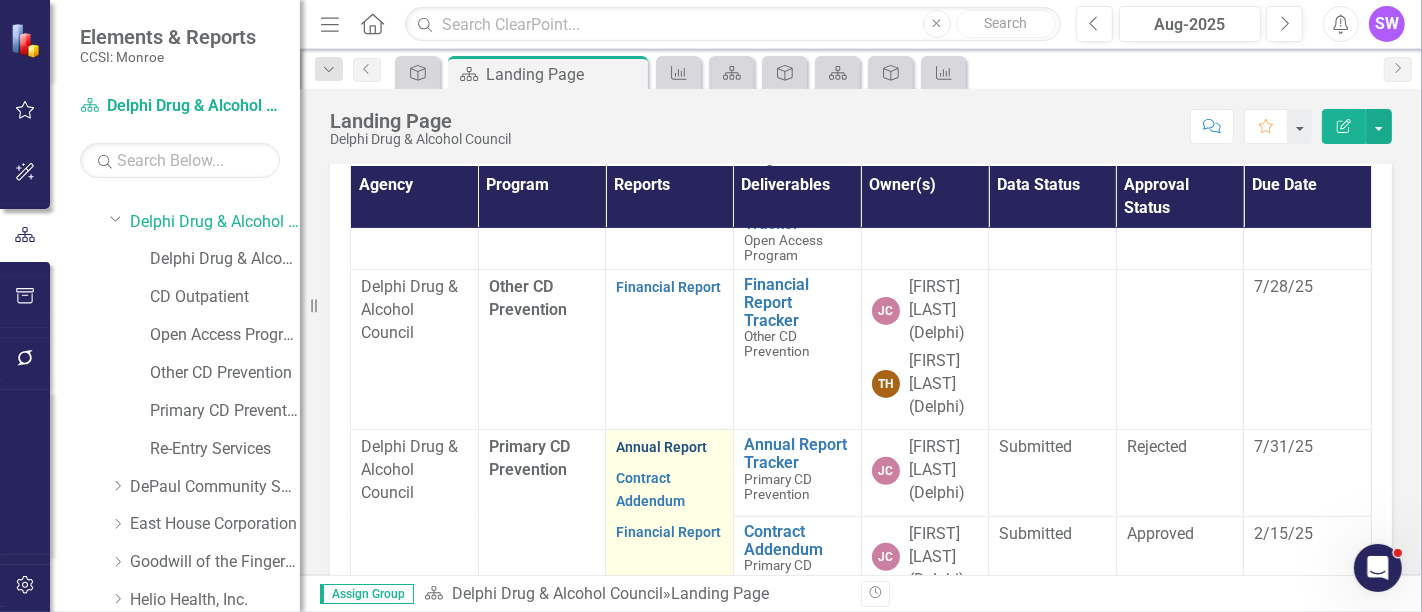 click on "Annual Report" at bounding box center (661, 447) 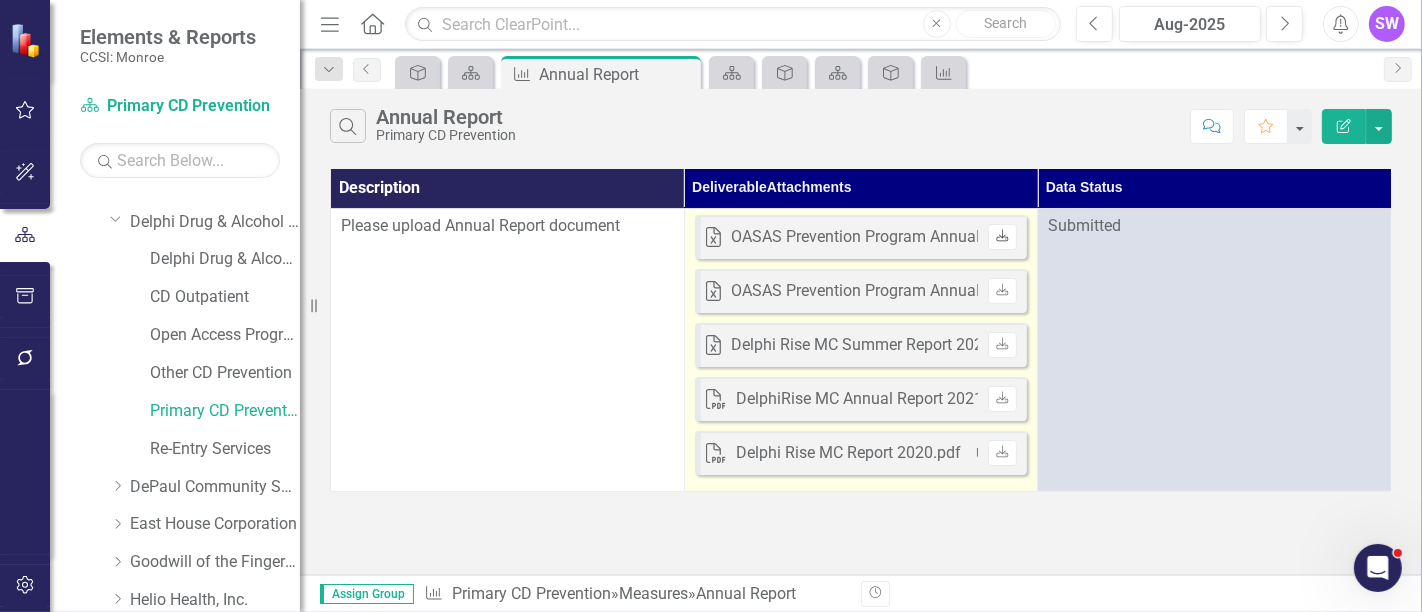 click on "Download" at bounding box center (1002, 237) 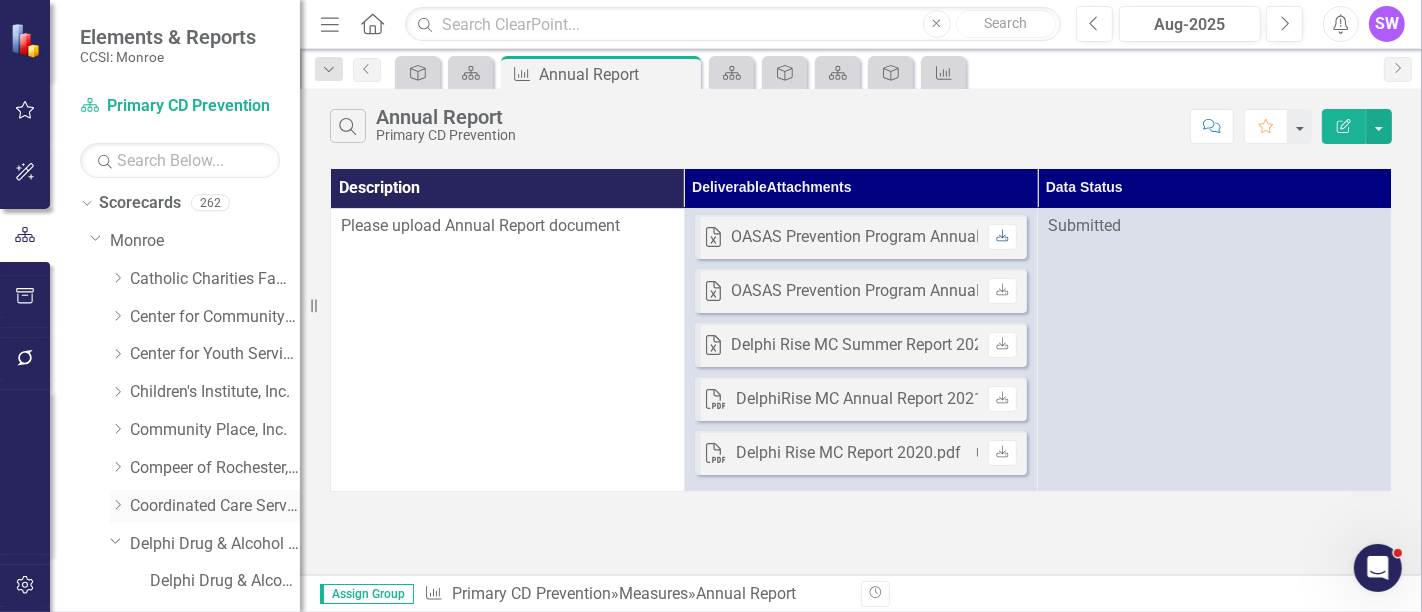 scroll, scrollTop: 0, scrollLeft: 0, axis: both 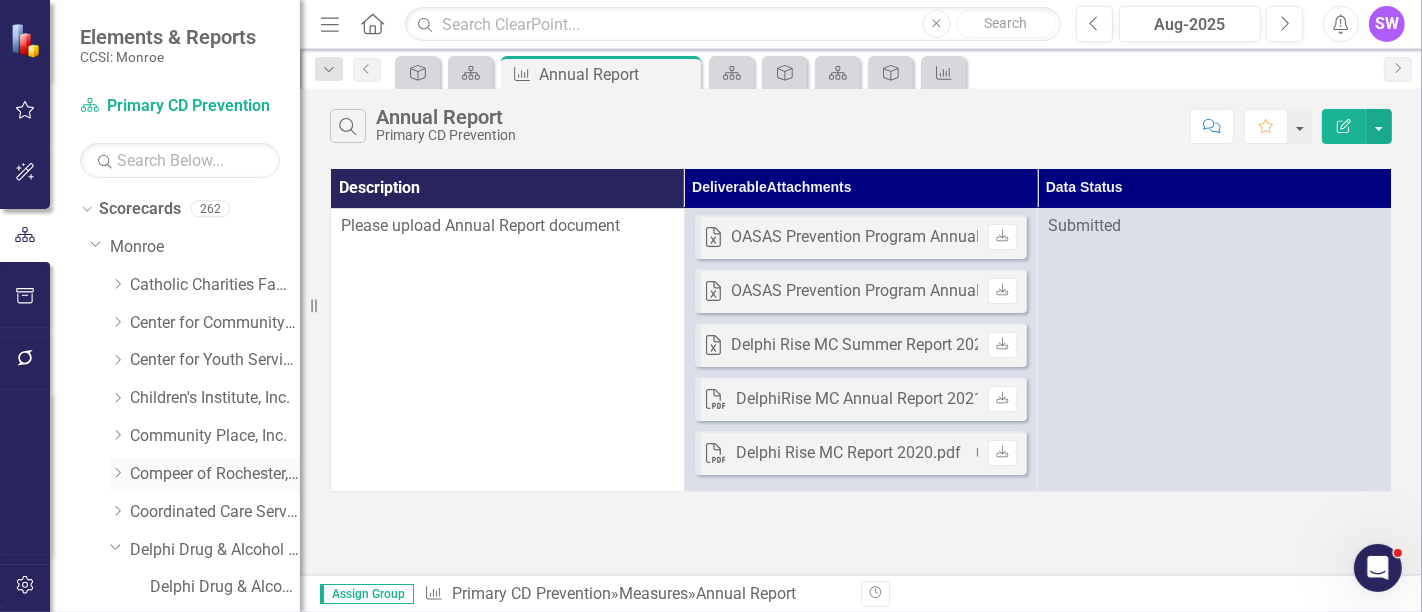 click on "Compeer of Rochester, Inc." at bounding box center (215, 474) 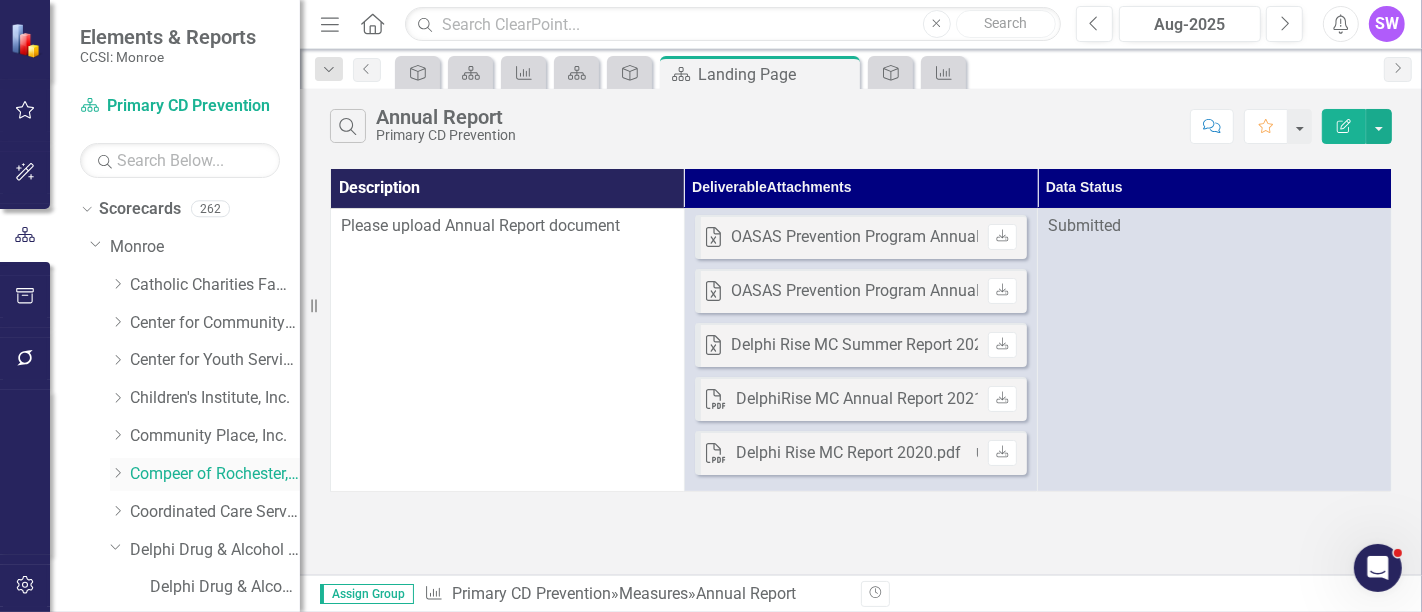 click on "Dropdown" 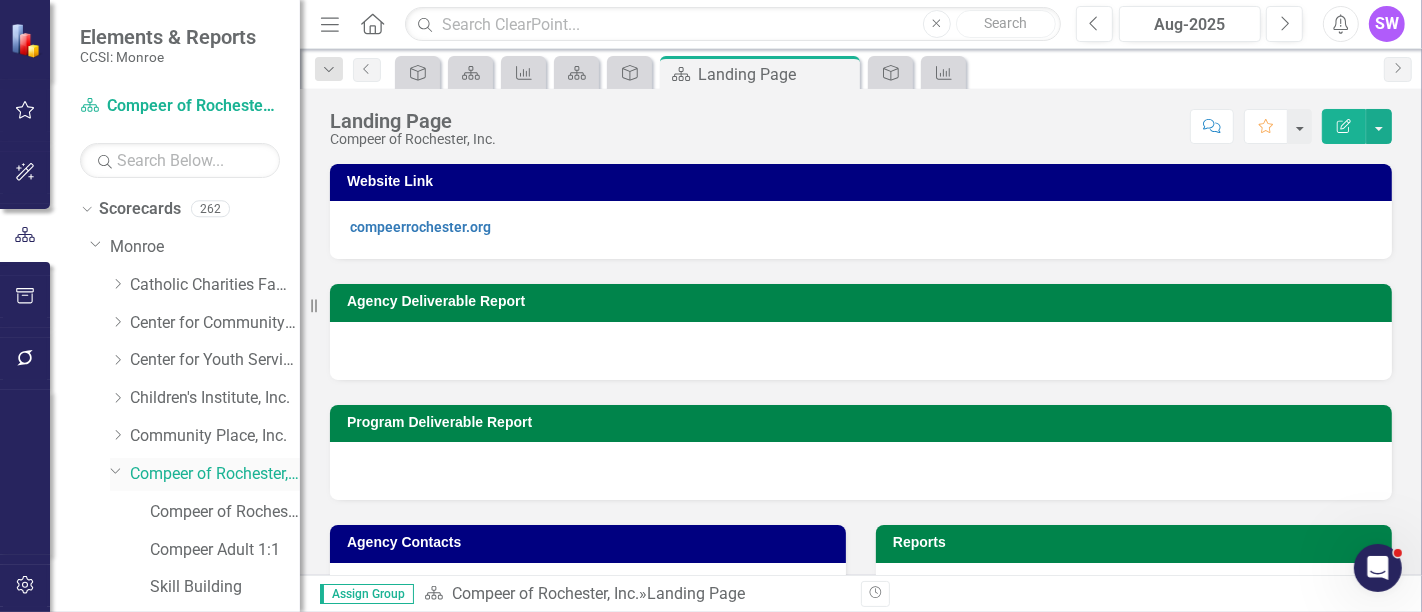 click on "Compeer of Rochester, Inc." at bounding box center (215, 474) 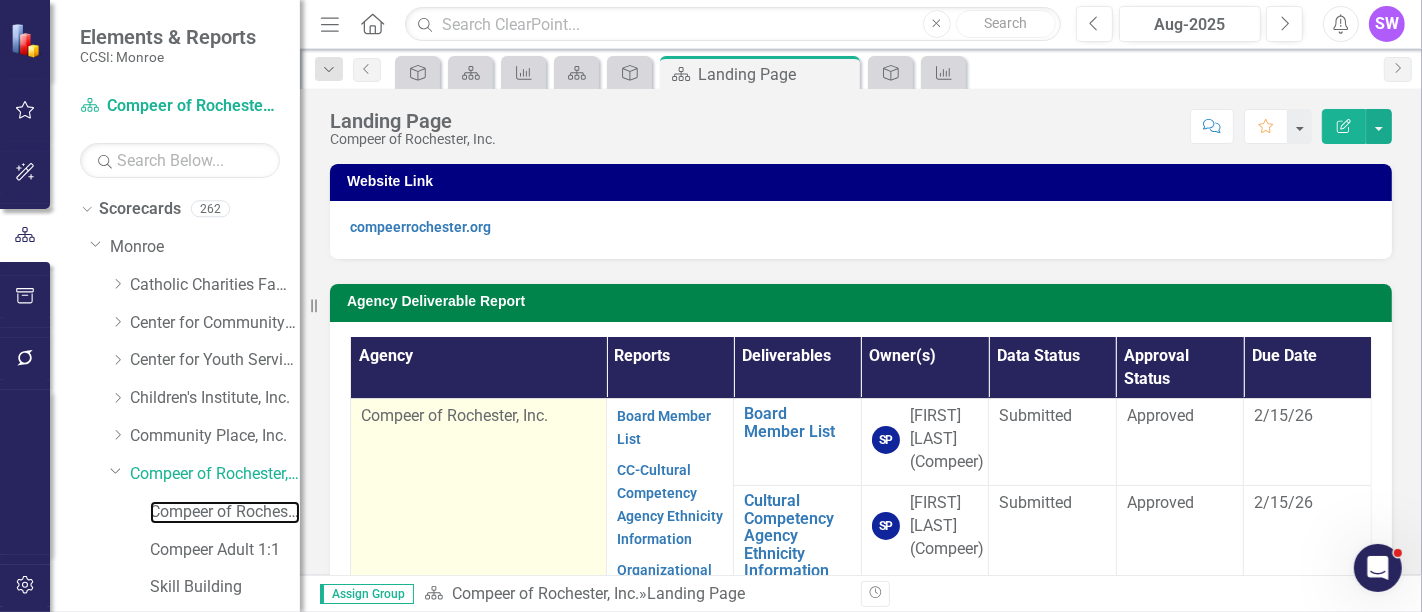 drag, startPoint x: 234, startPoint y: 511, endPoint x: 545, endPoint y: 504, distance: 311.07877 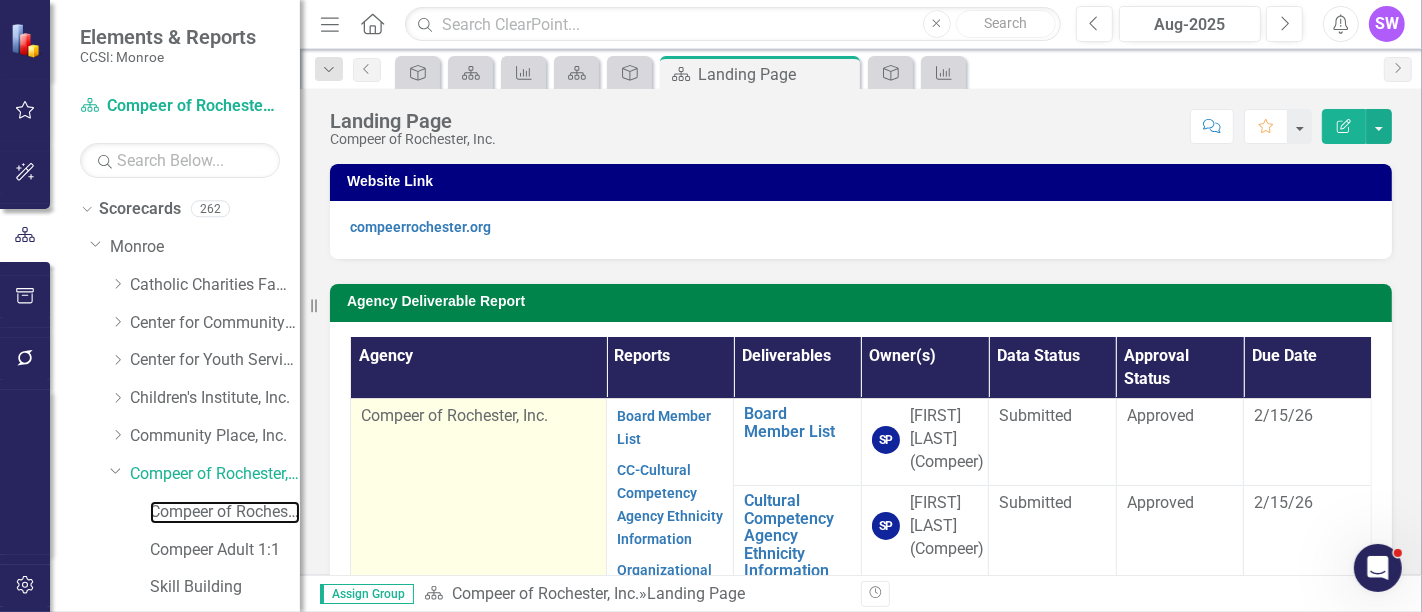 click on "Compeer of Rochester, Inc. (MCOMH Internal)" at bounding box center (225, 512) 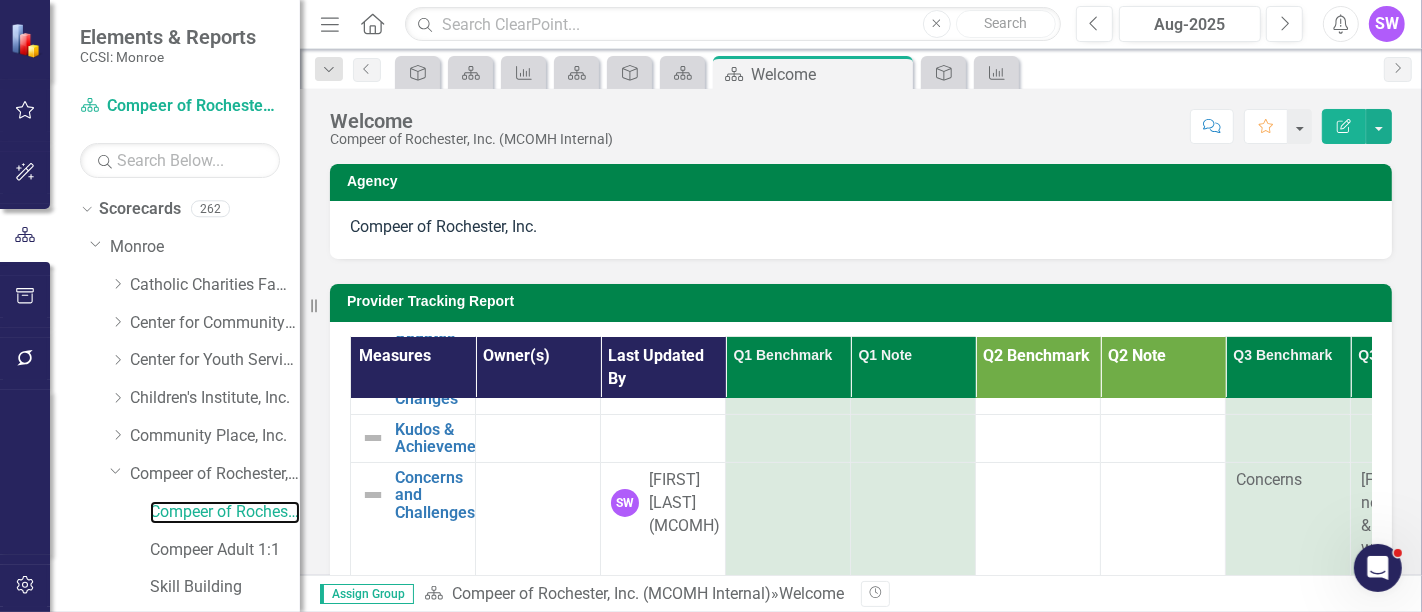 scroll, scrollTop: 0, scrollLeft: 0, axis: both 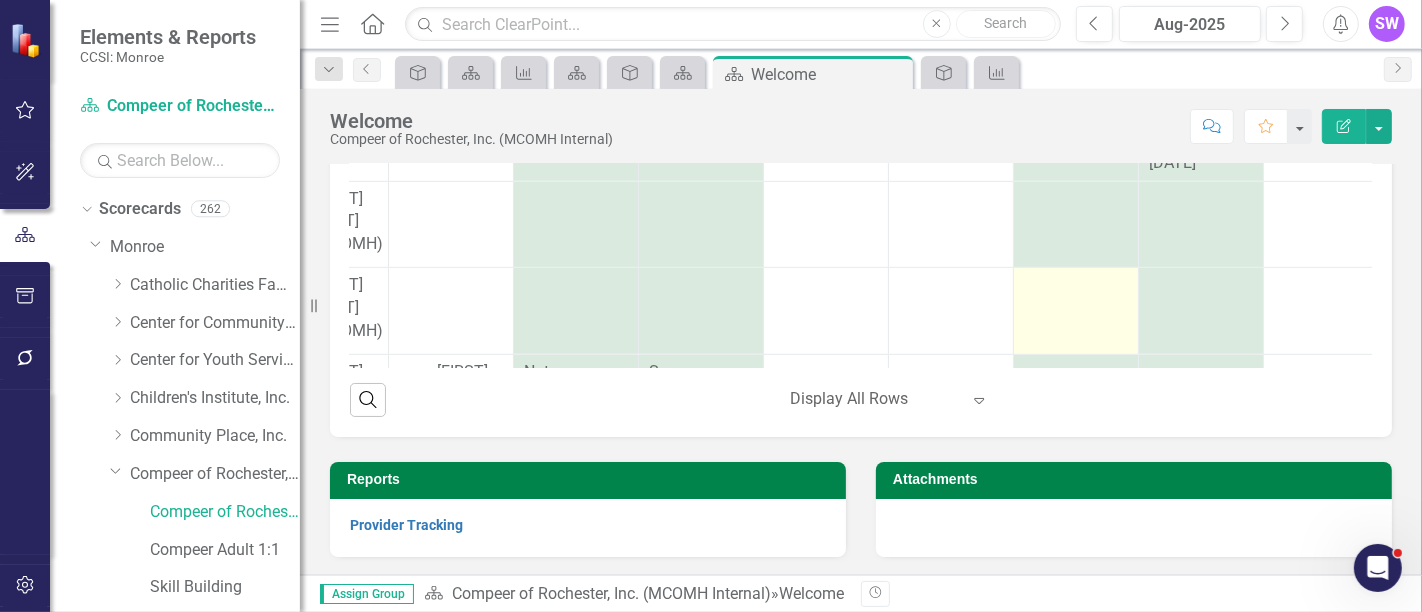 click at bounding box center (1076, 286) 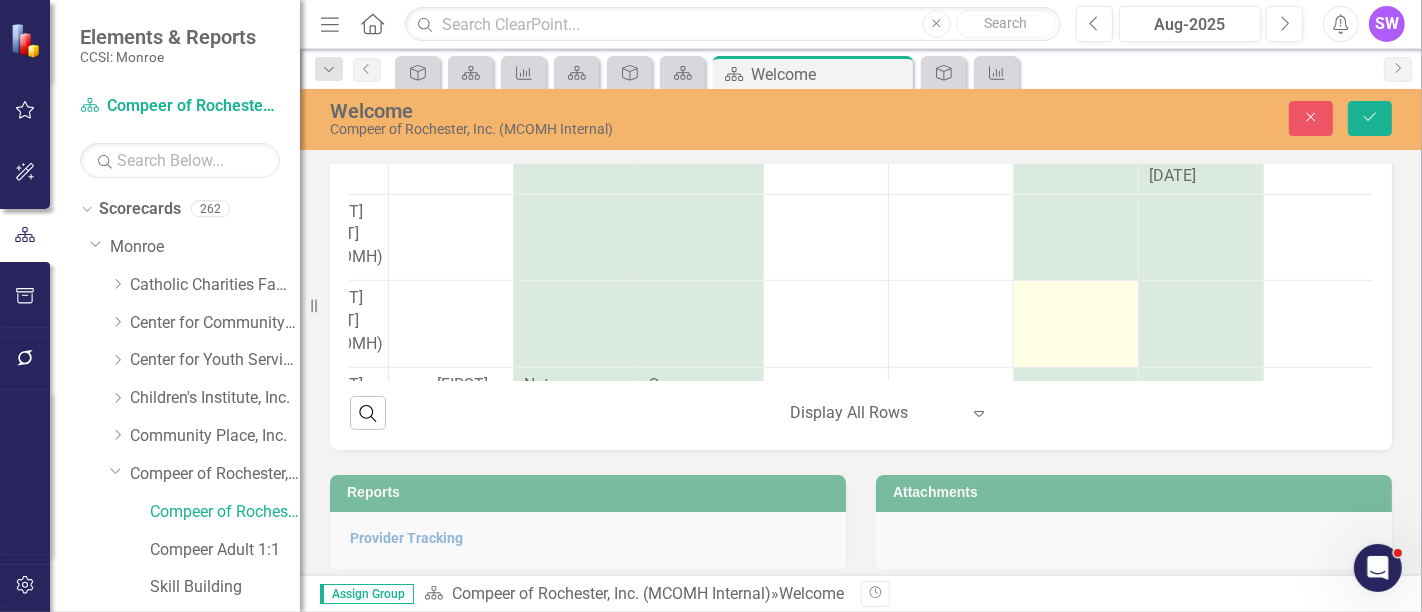 scroll, scrollTop: 440, scrollLeft: 0, axis: vertical 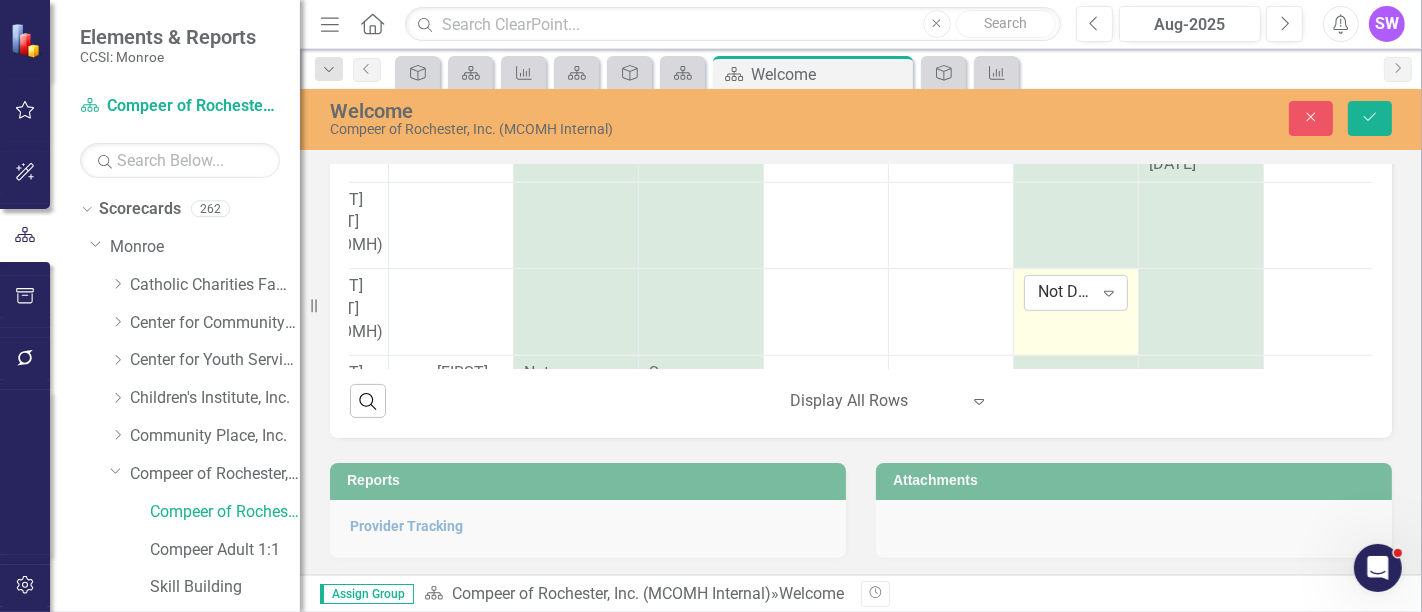 click on "Expand" 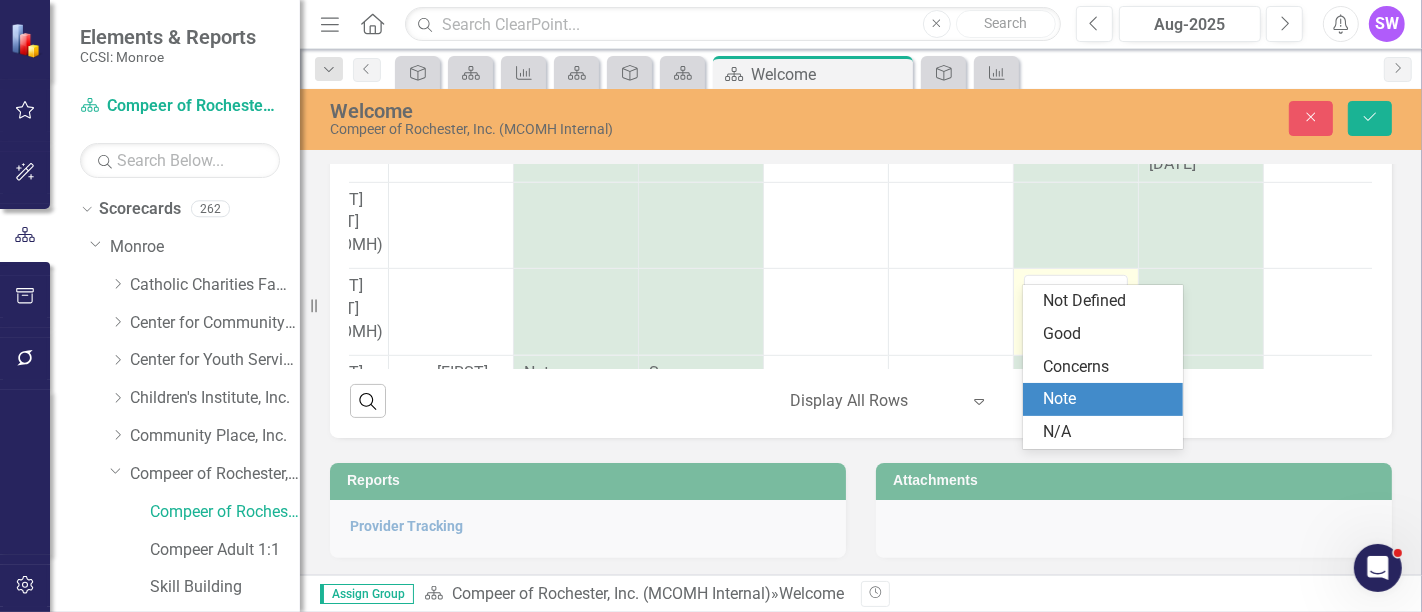 click on "Note" at bounding box center [1107, 399] 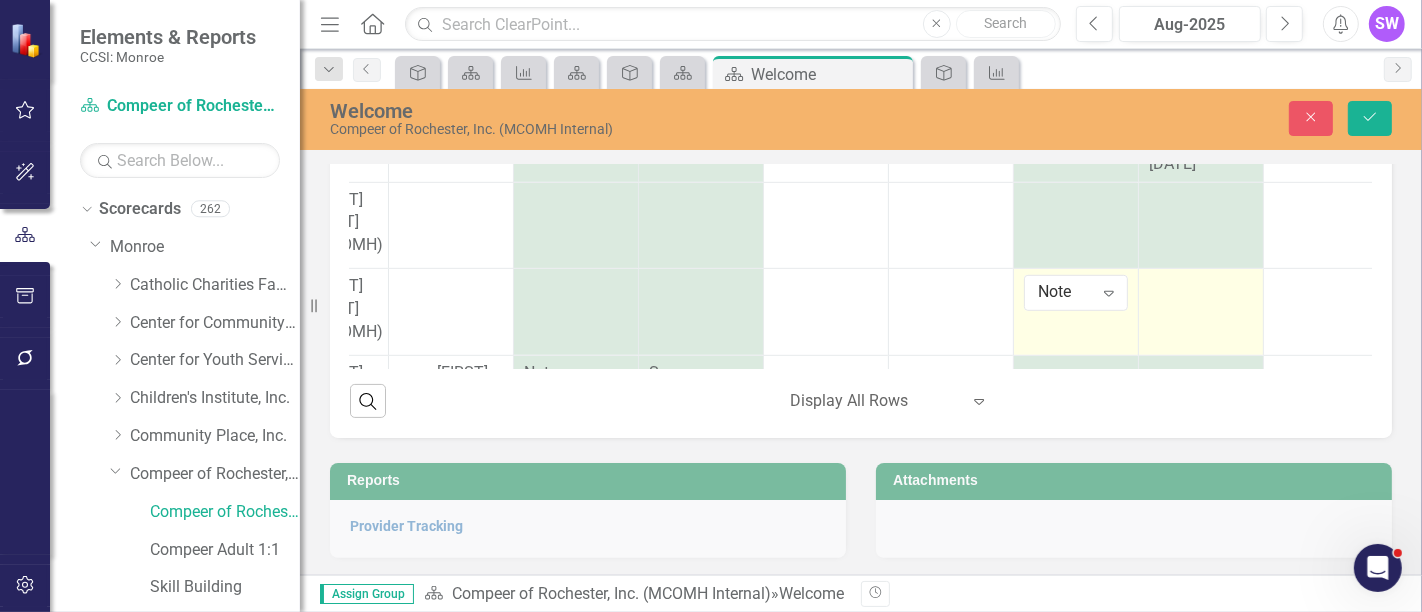 click at bounding box center [1201, 287] 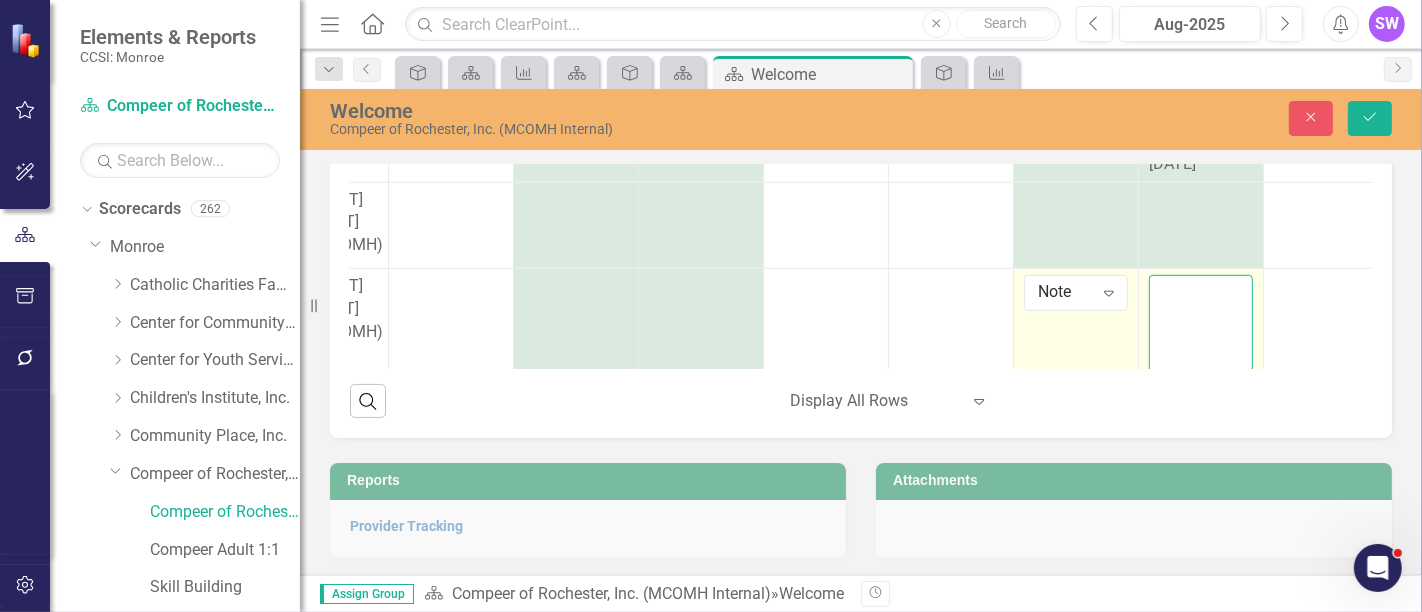 click at bounding box center [1201, 396] 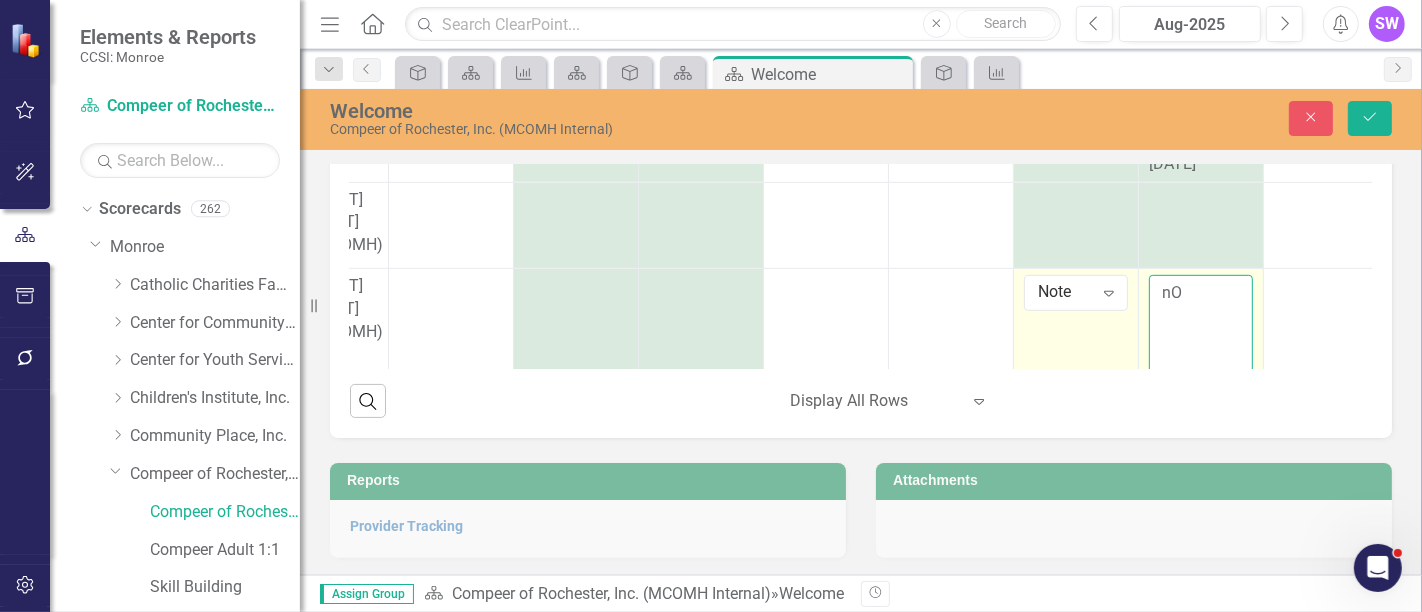 type on "n" 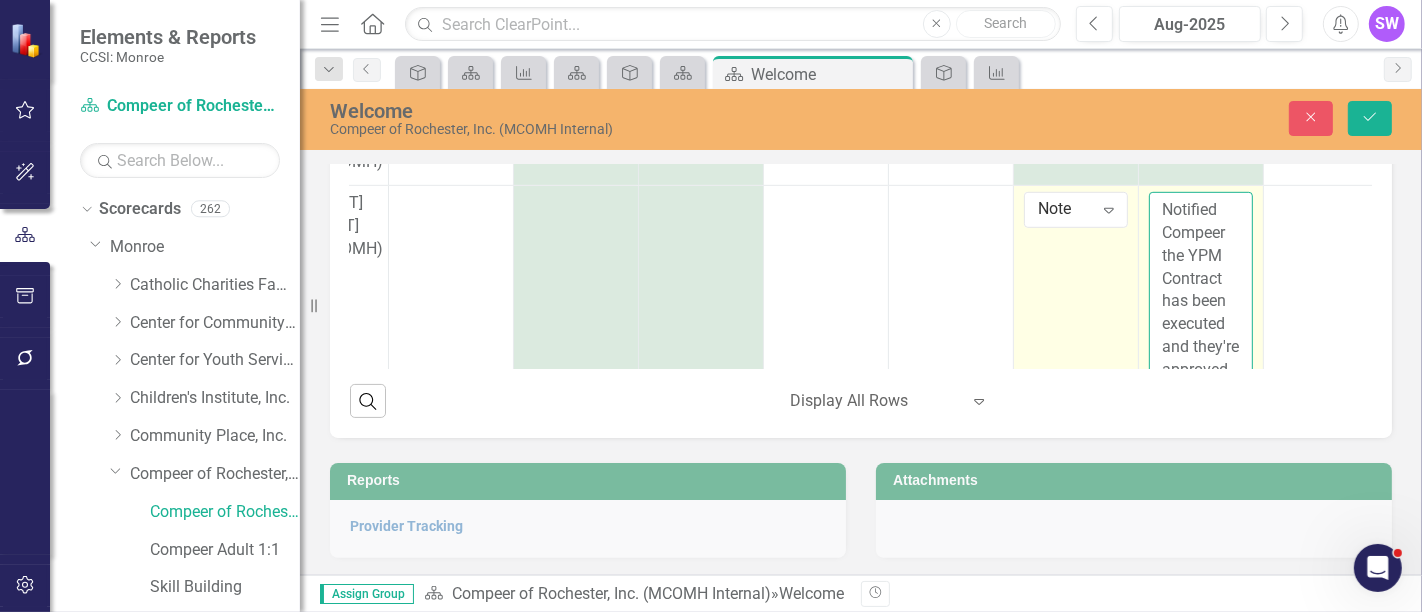 scroll, scrollTop: 883, scrollLeft: 212, axis: both 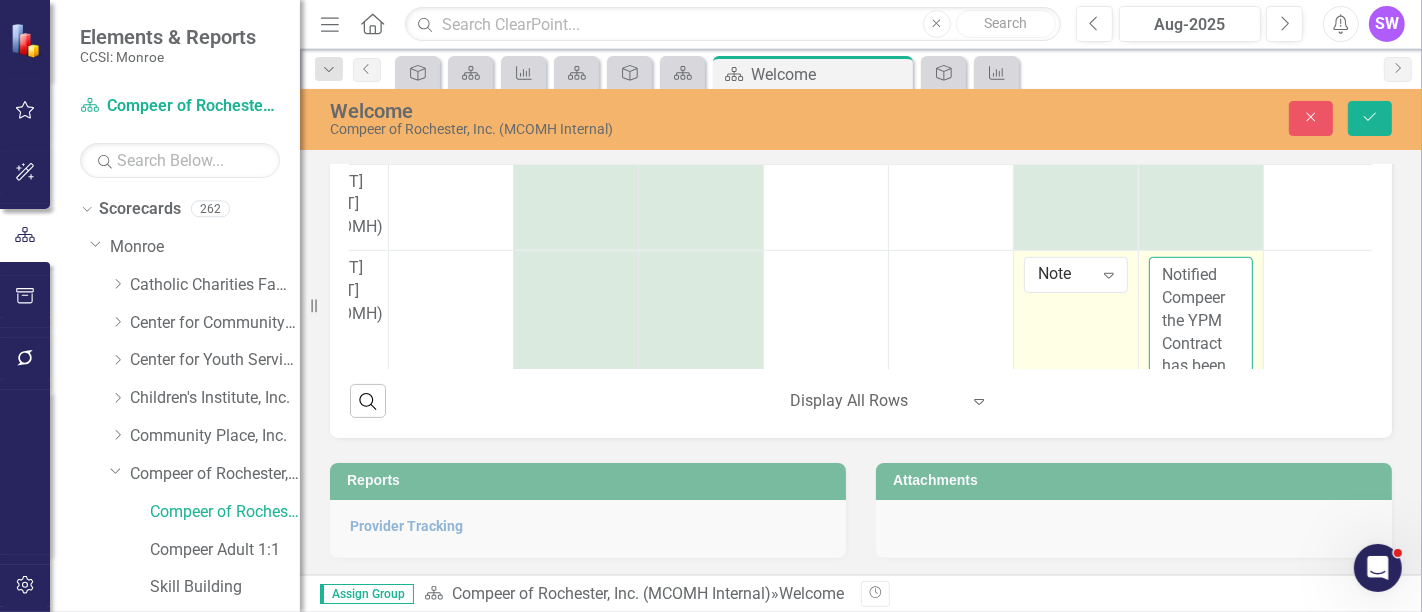 click on "Notified Compeer the YPM Contract has been executed and they're approved to start services." at bounding box center (1201, 378) 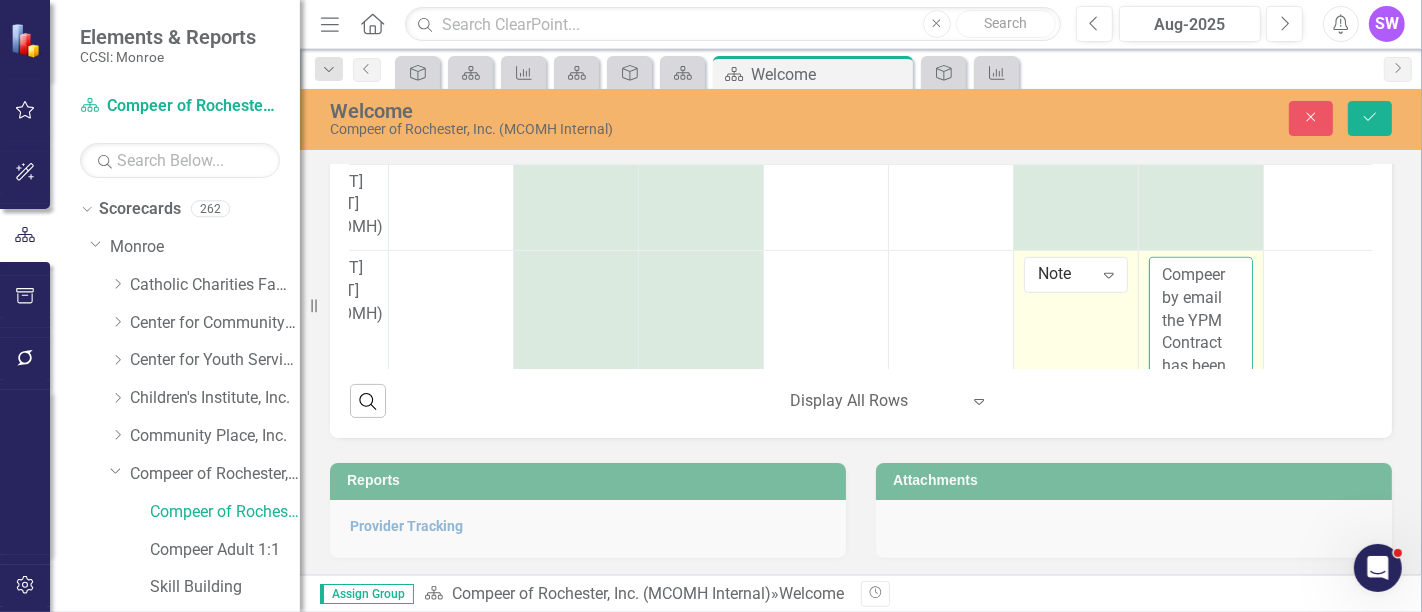 scroll, scrollTop: 114, scrollLeft: 0, axis: vertical 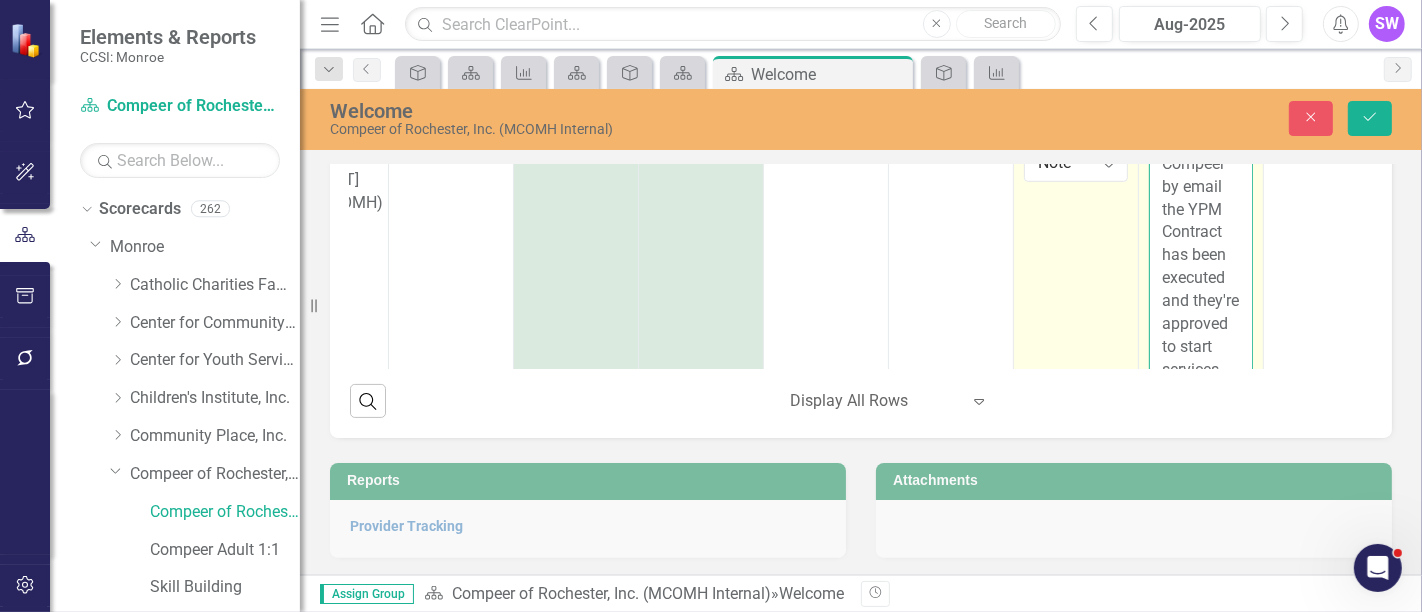click on "Notified Compeer by email the YPM Contract has been executed and they're approved to start services." at bounding box center [1201, 267] 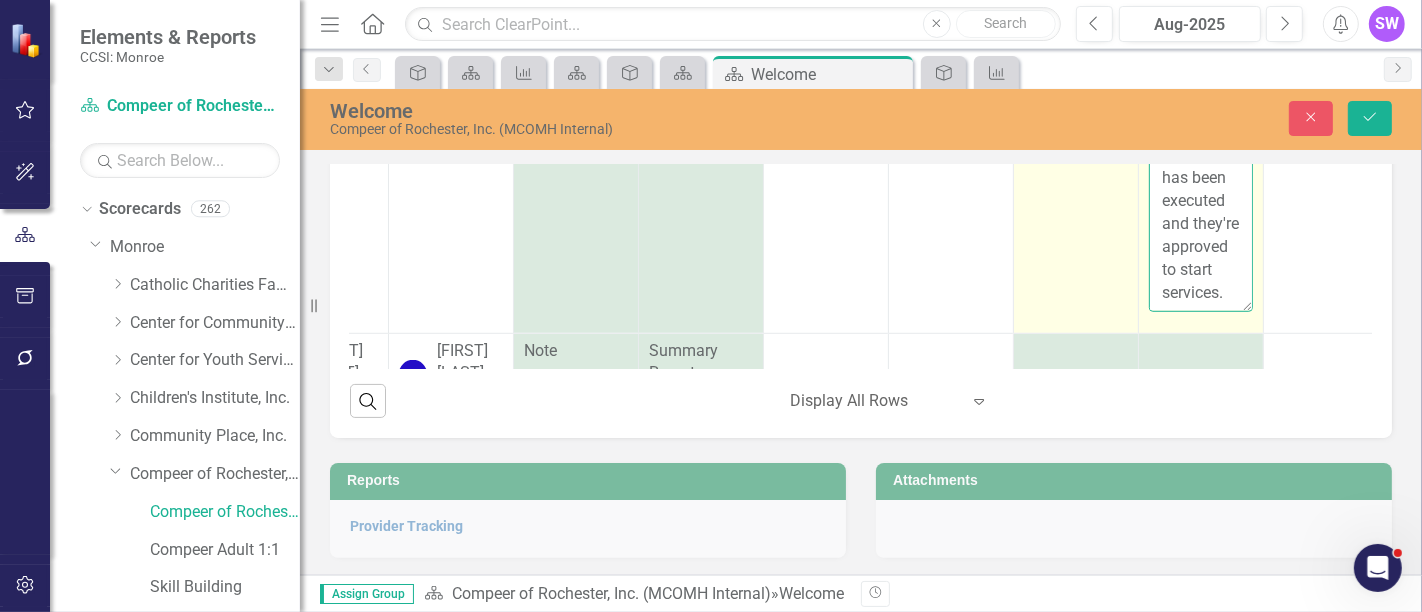 scroll, scrollTop: 1017, scrollLeft: 212, axis: both 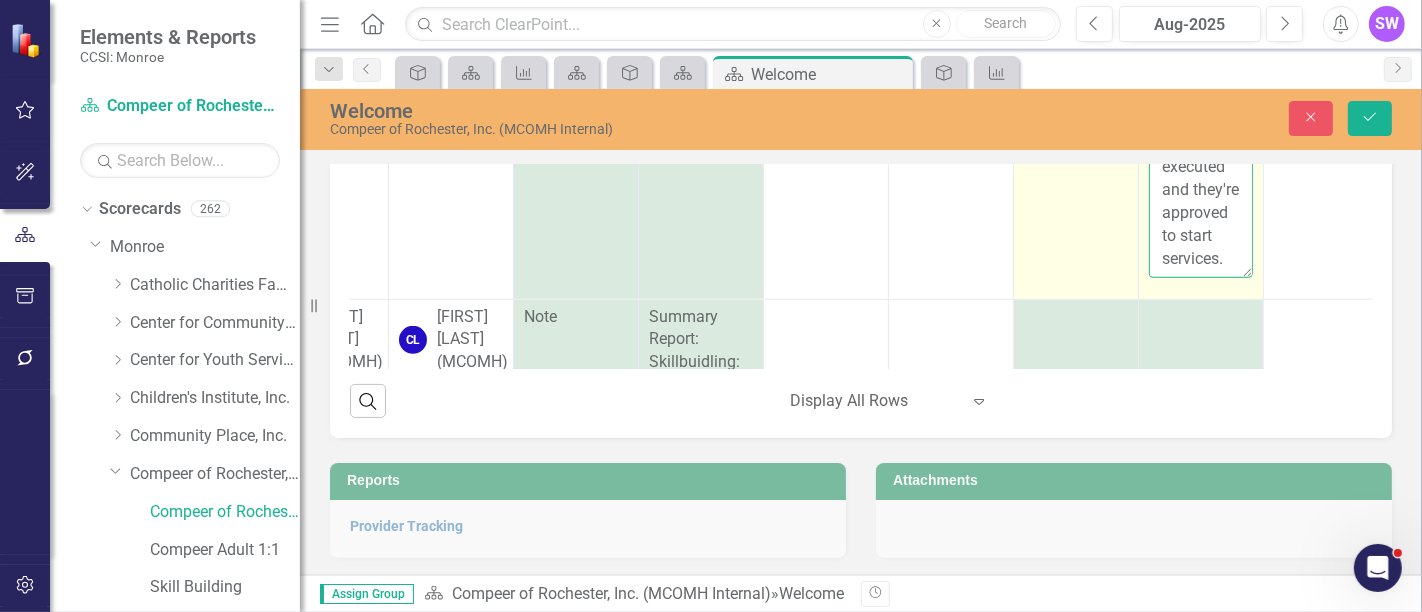 click on "Notified Compeer by email the YPM Contract has been executed and they're approved to start services." at bounding box center [1201, 156] 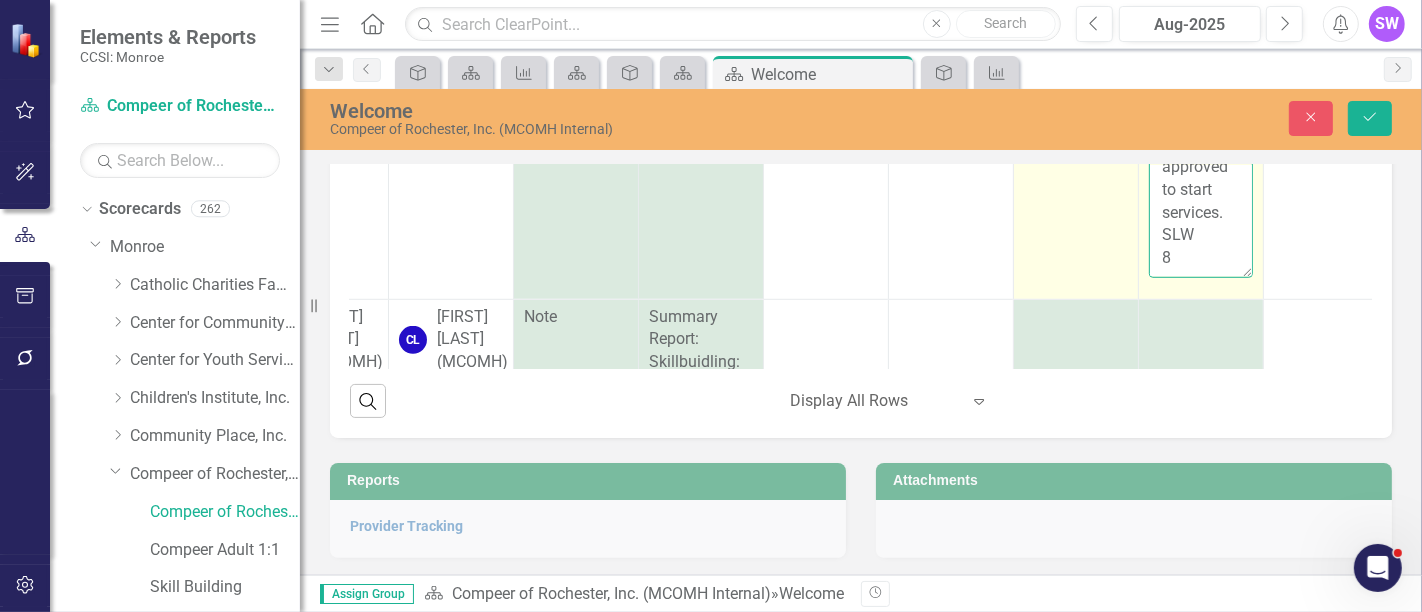 scroll, scrollTop: 152, scrollLeft: 0, axis: vertical 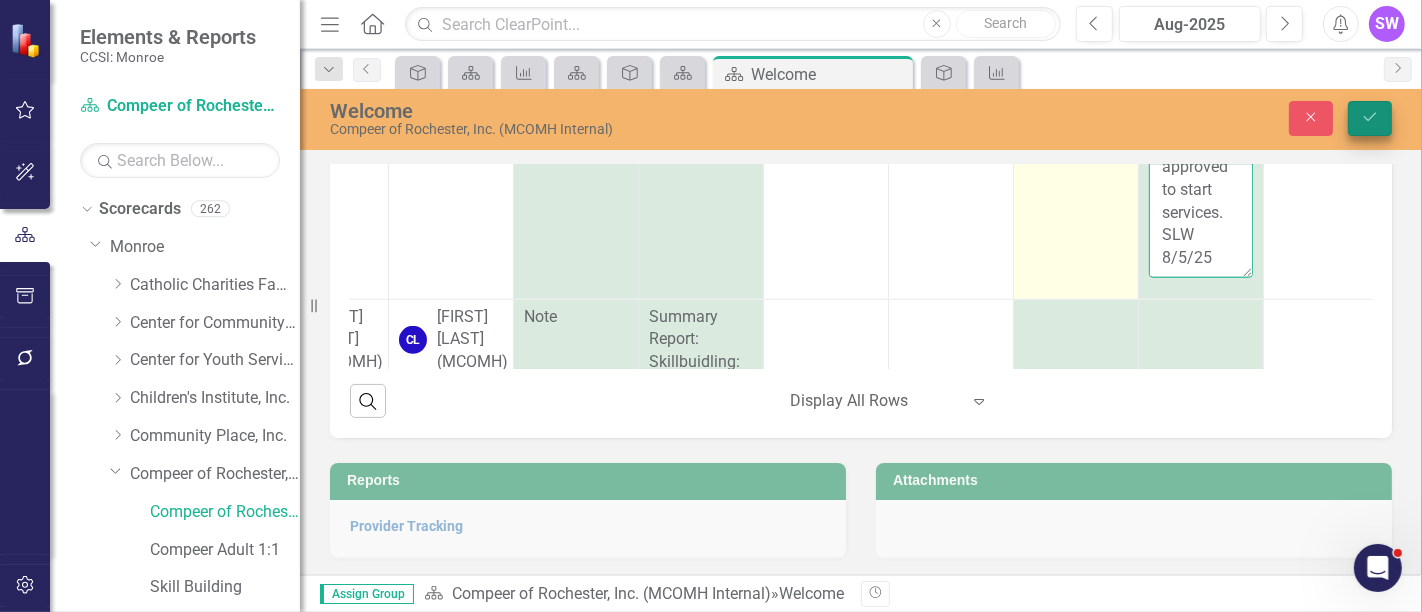 type on "Notified Compeer by email the YPM Contract has been executed and they're approved to start services.    SLW             8/5/25" 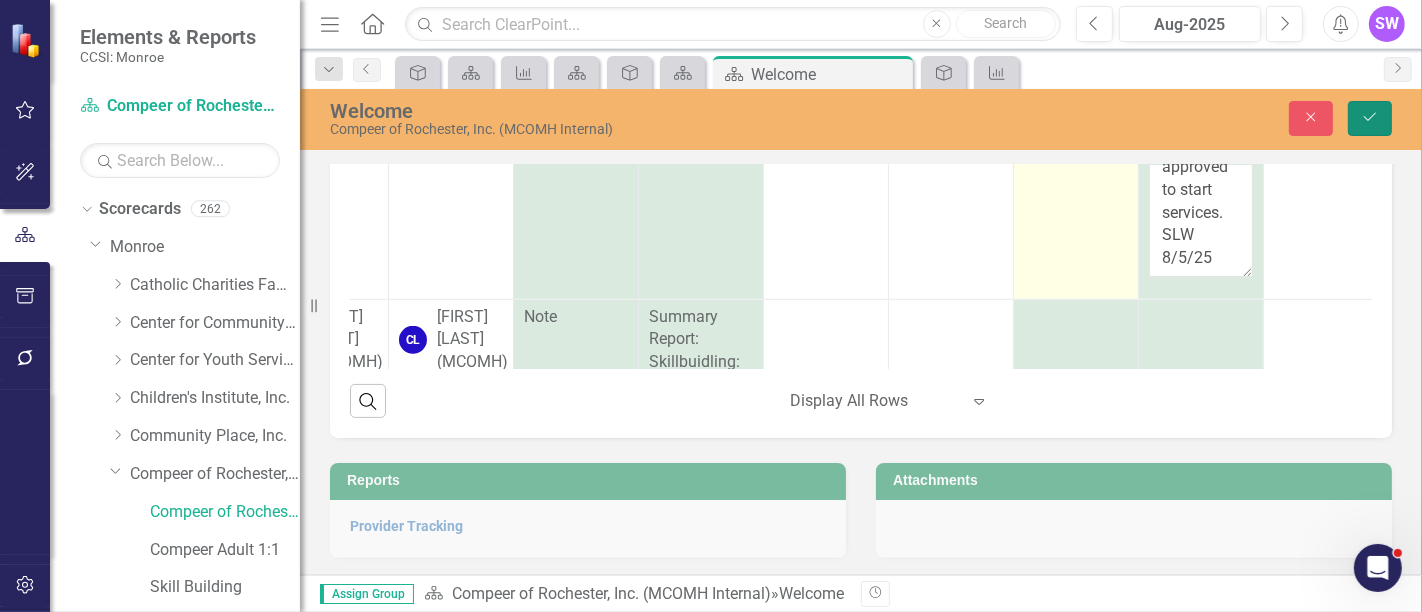 click on "Save" at bounding box center [1370, 118] 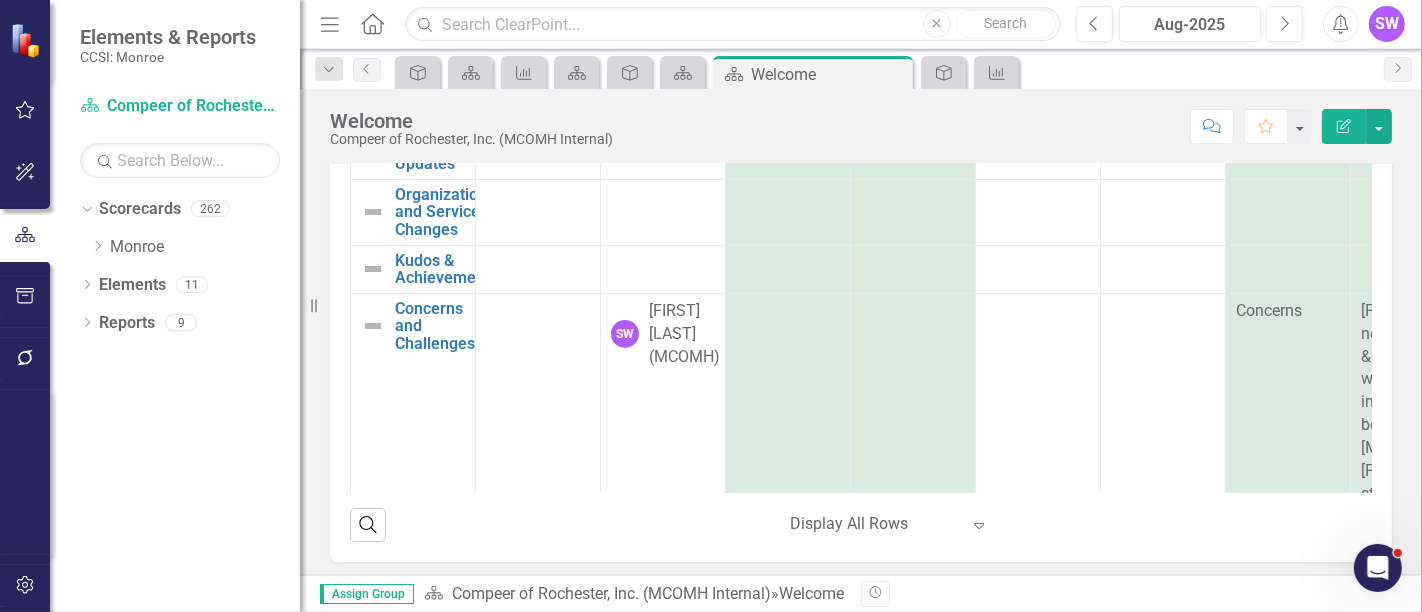 scroll, scrollTop: 302, scrollLeft: 0, axis: vertical 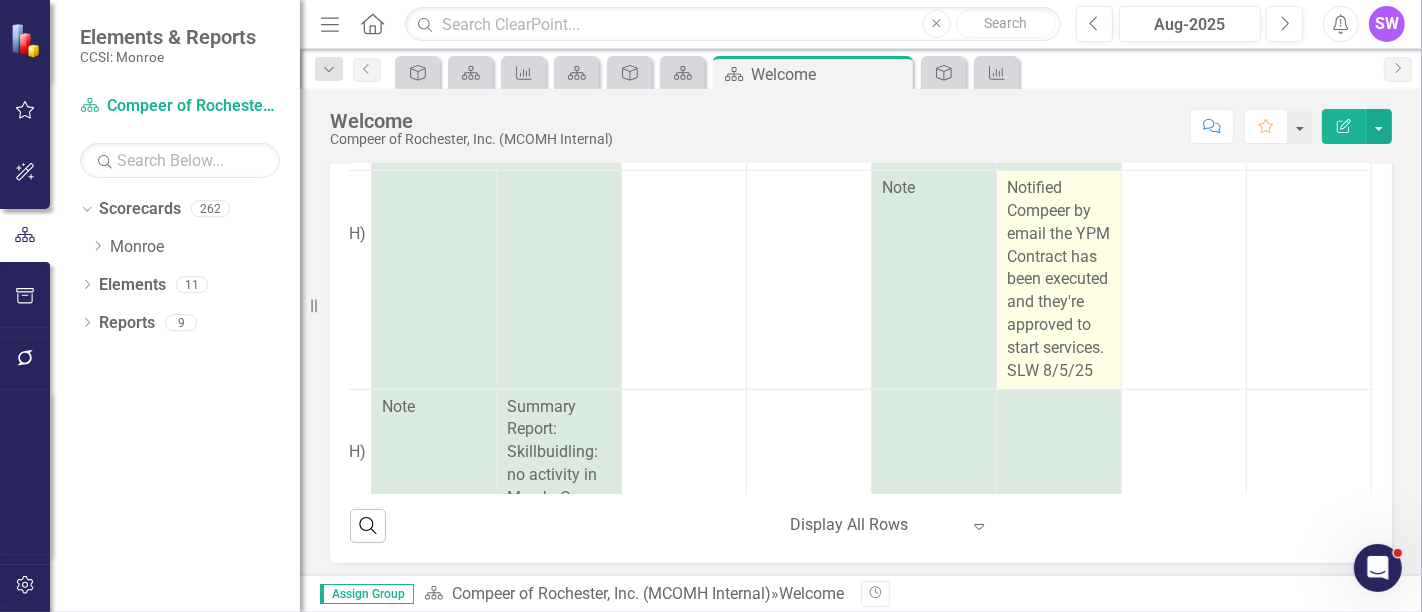 click on "Notified Compeer by email the YPM Contract has been executed and they're approved to start services.    SLW             8/5/25" at bounding box center (1058, 279) 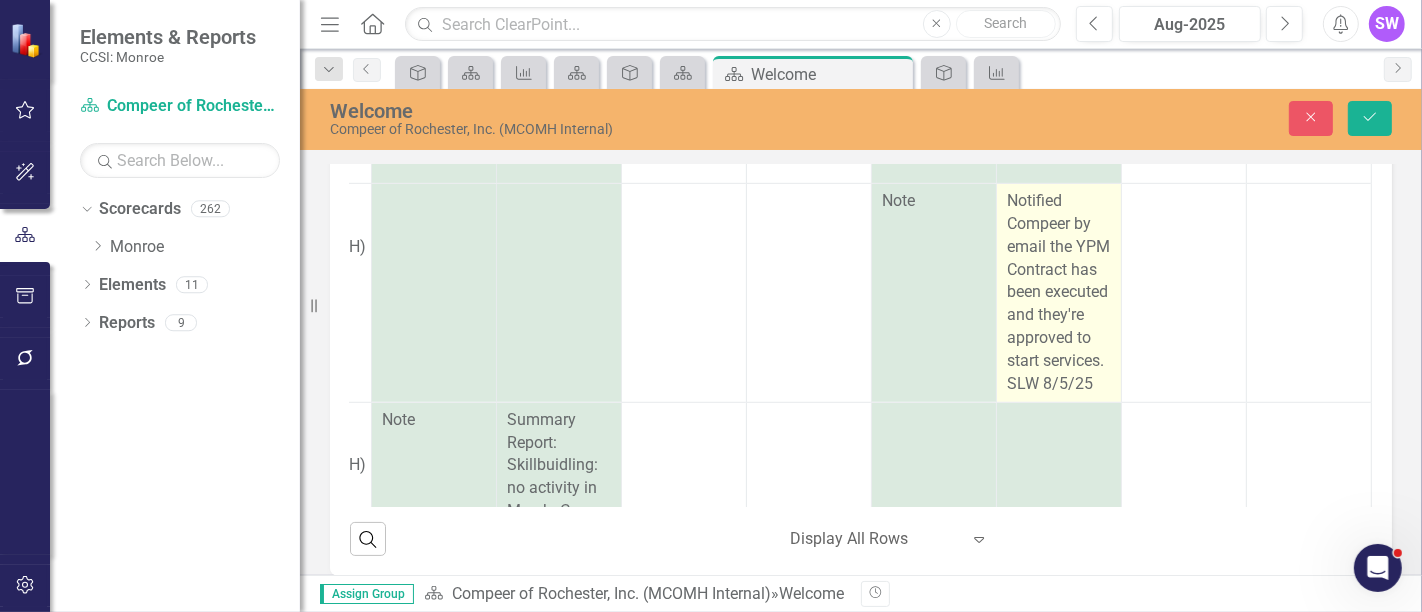 scroll, scrollTop: 313, scrollLeft: 0, axis: vertical 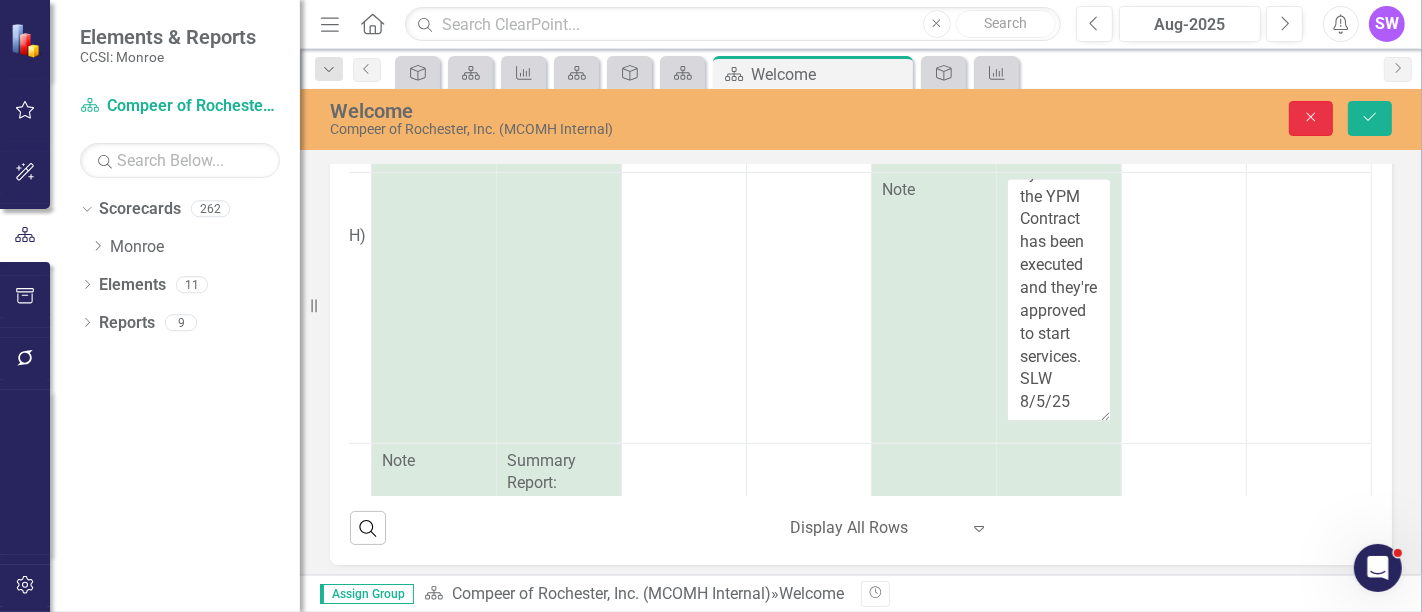 click on "Close" 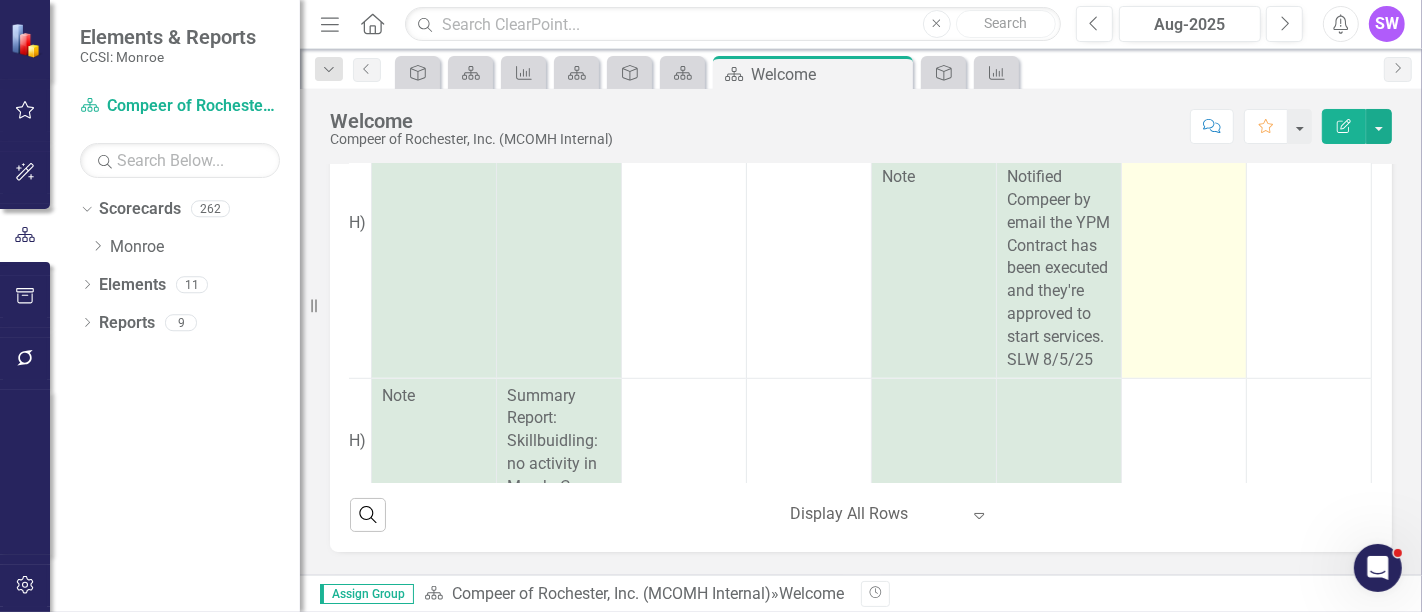 scroll, scrollTop: 302, scrollLeft: 0, axis: vertical 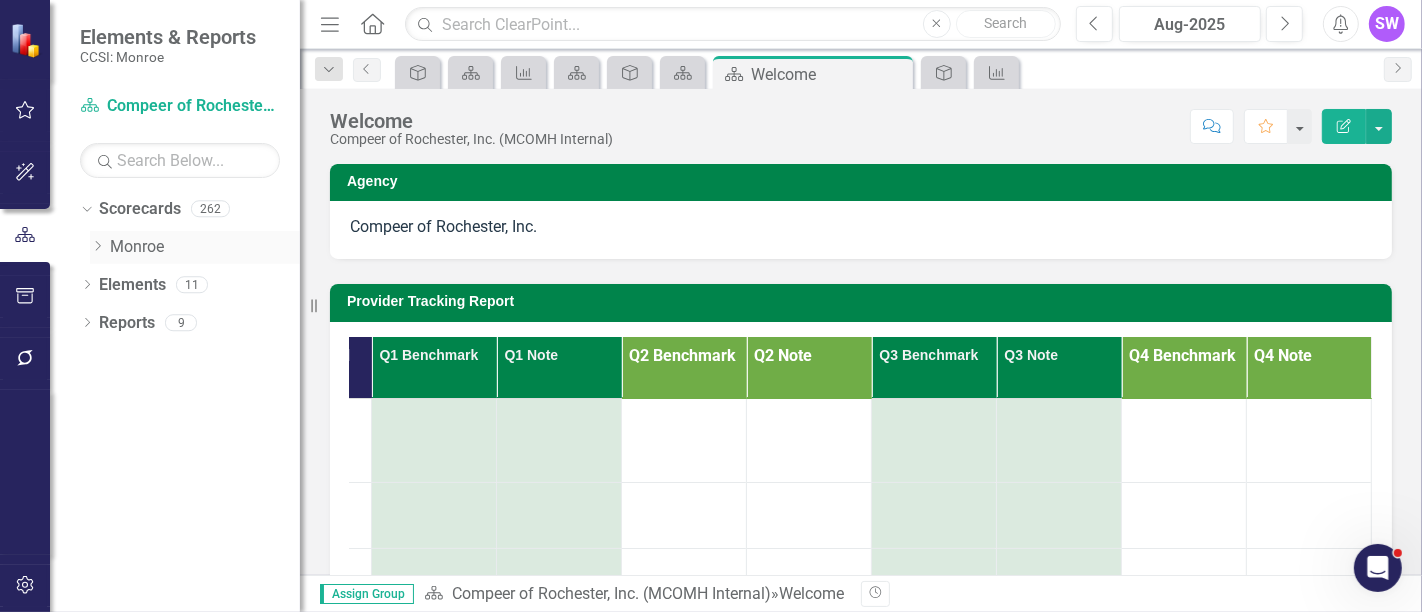 click on "Dropdown" 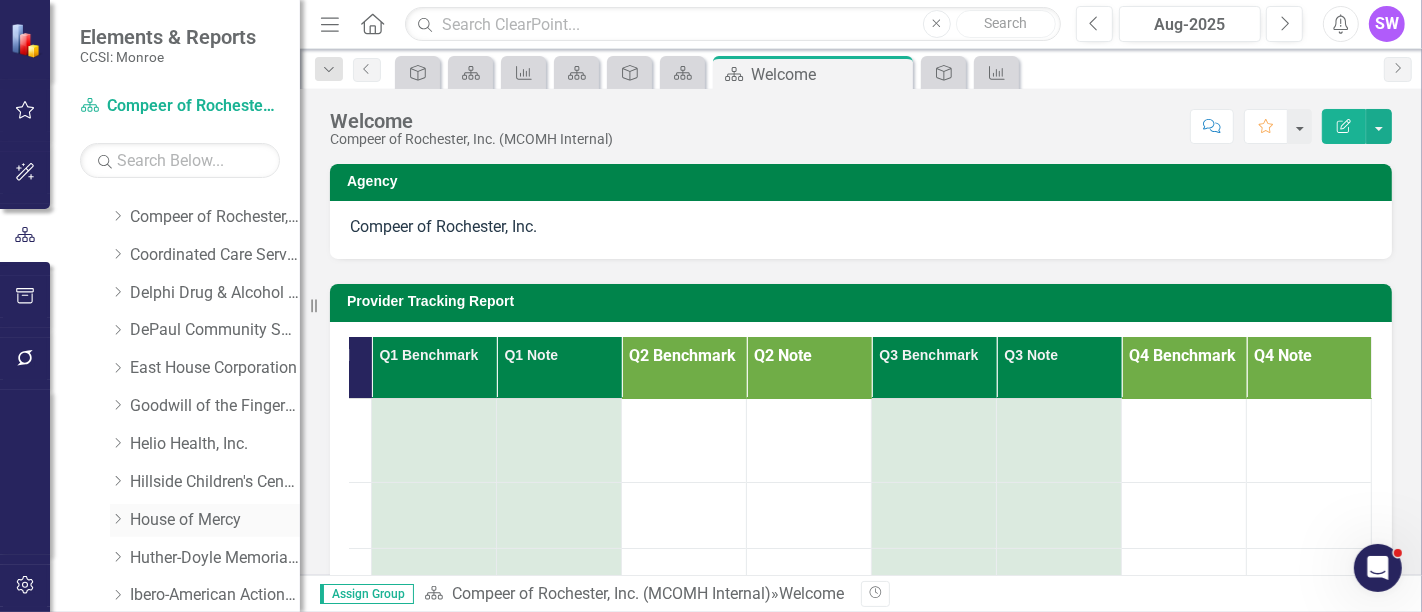 scroll, scrollTop: 222, scrollLeft: 0, axis: vertical 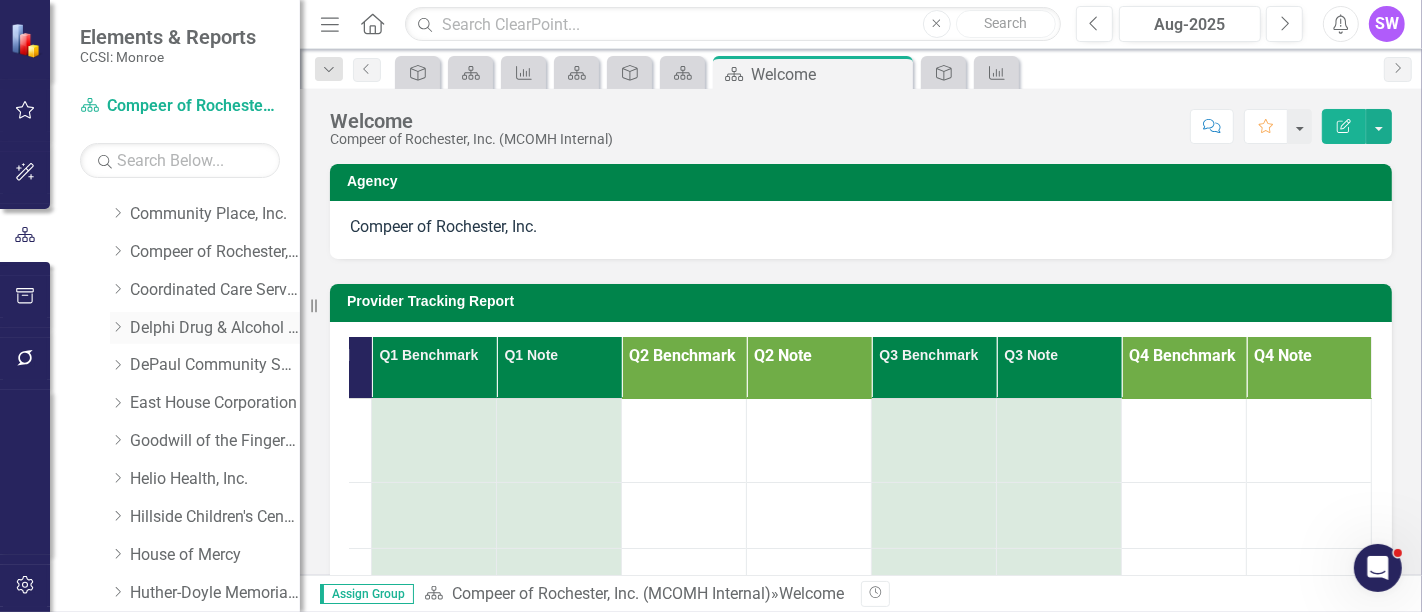 click on "Dropdown" 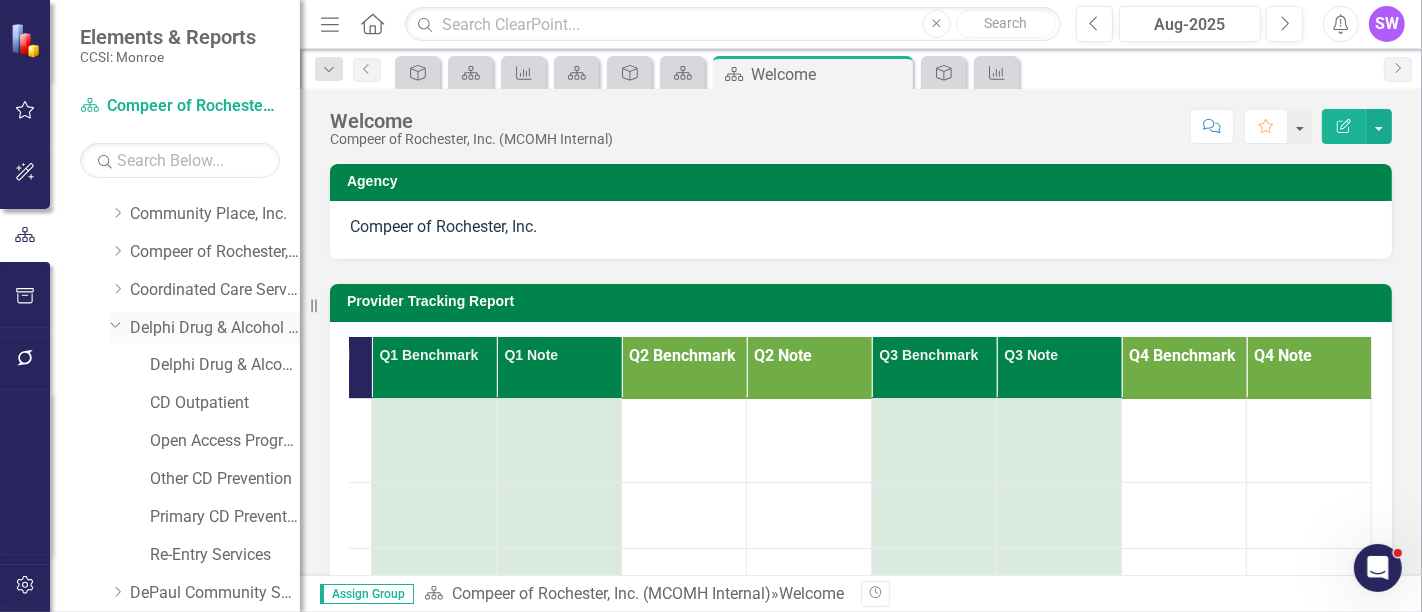 click on "Delphi Drug & Alcohol Council" at bounding box center [215, 328] 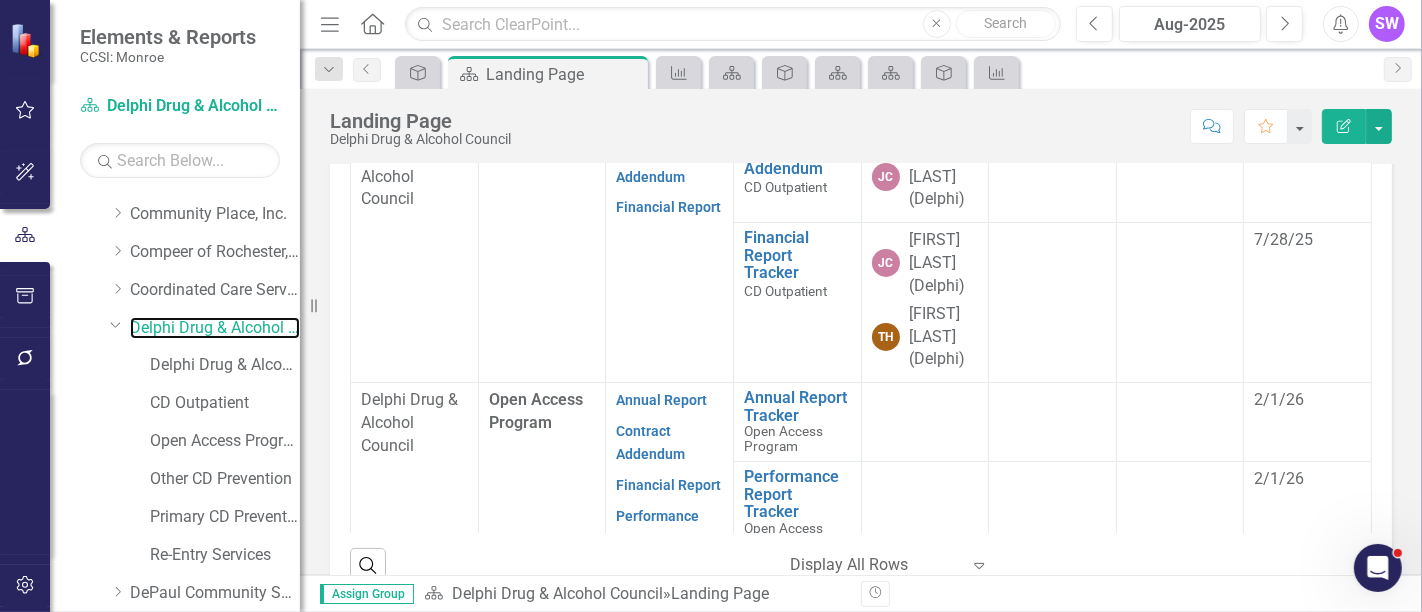 scroll, scrollTop: 757, scrollLeft: 0, axis: vertical 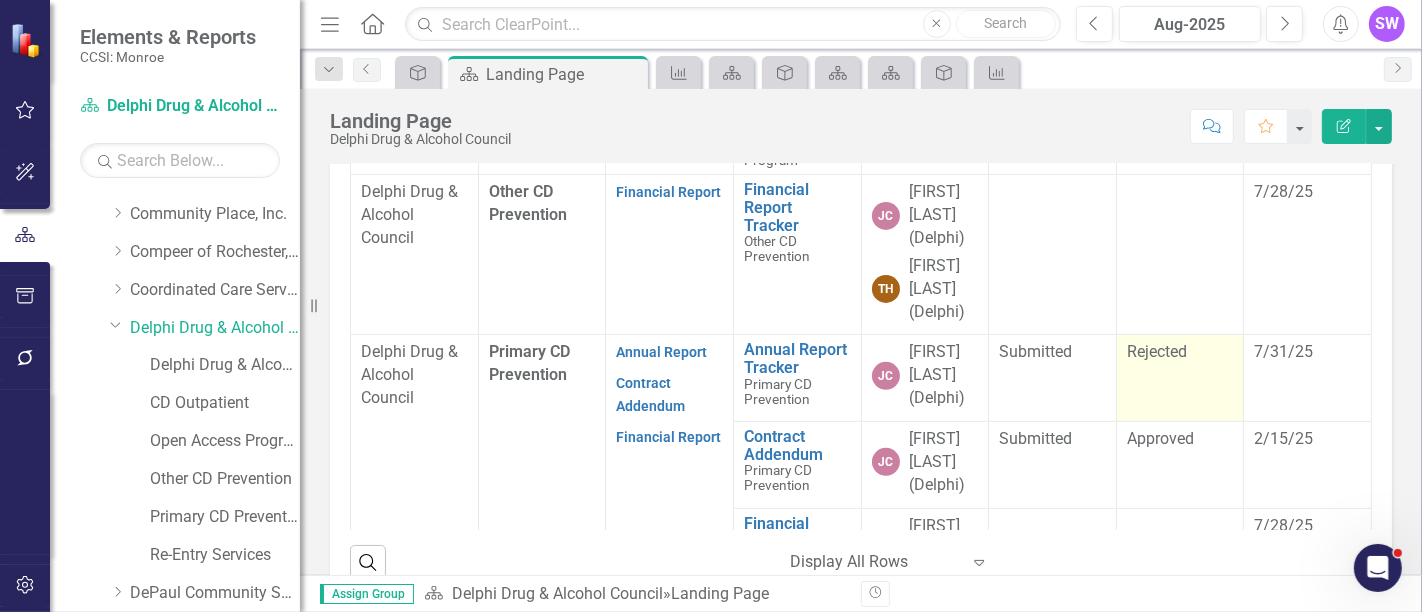 click on "Rejected" at bounding box center [1180, 378] 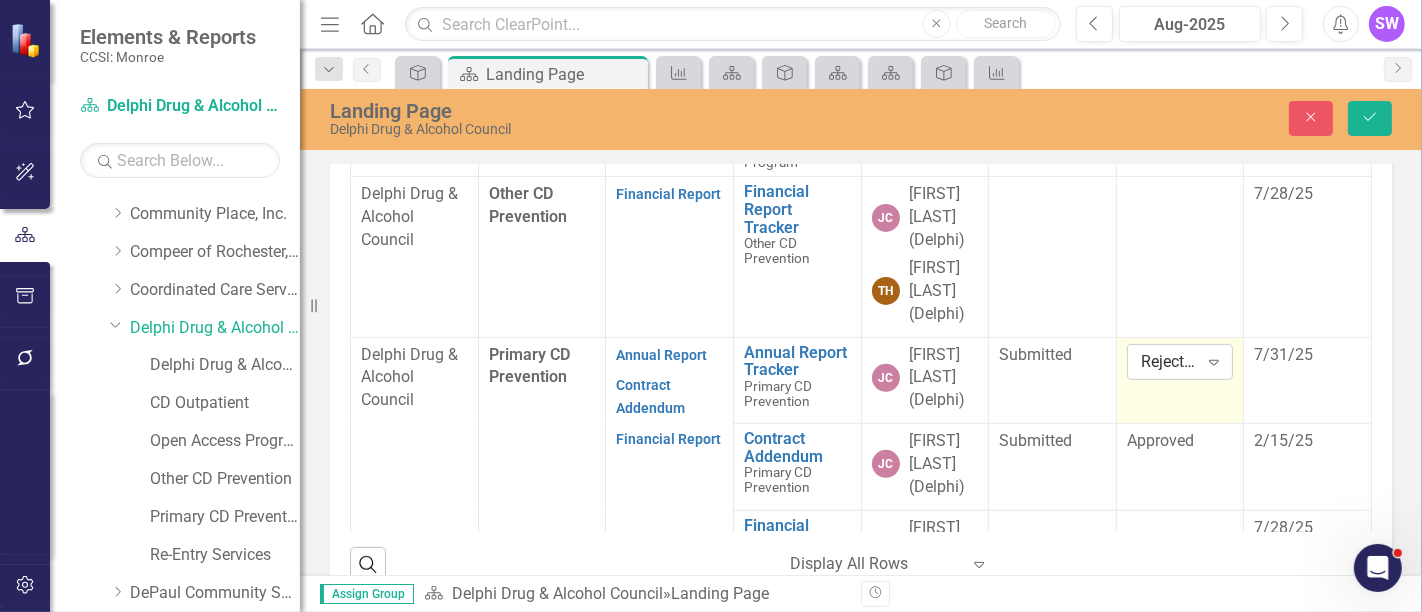 click 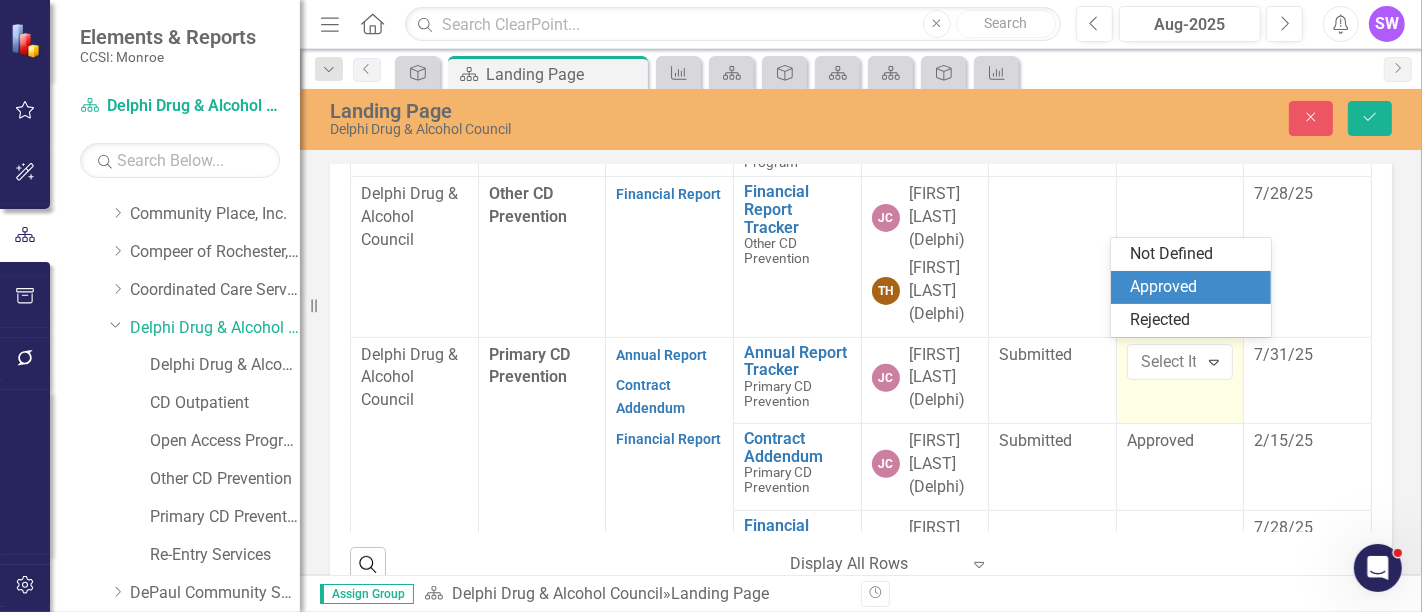 click on "Approved" at bounding box center (1195, 287) 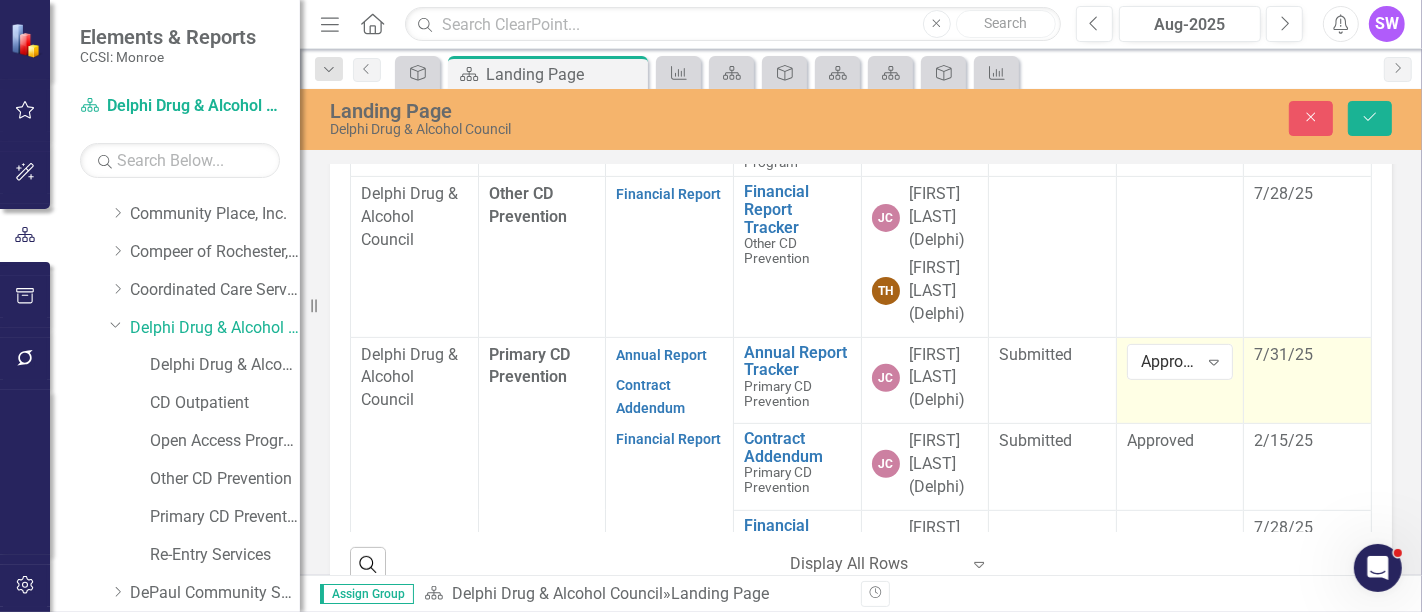 click on "7/31/25" at bounding box center (1308, 380) 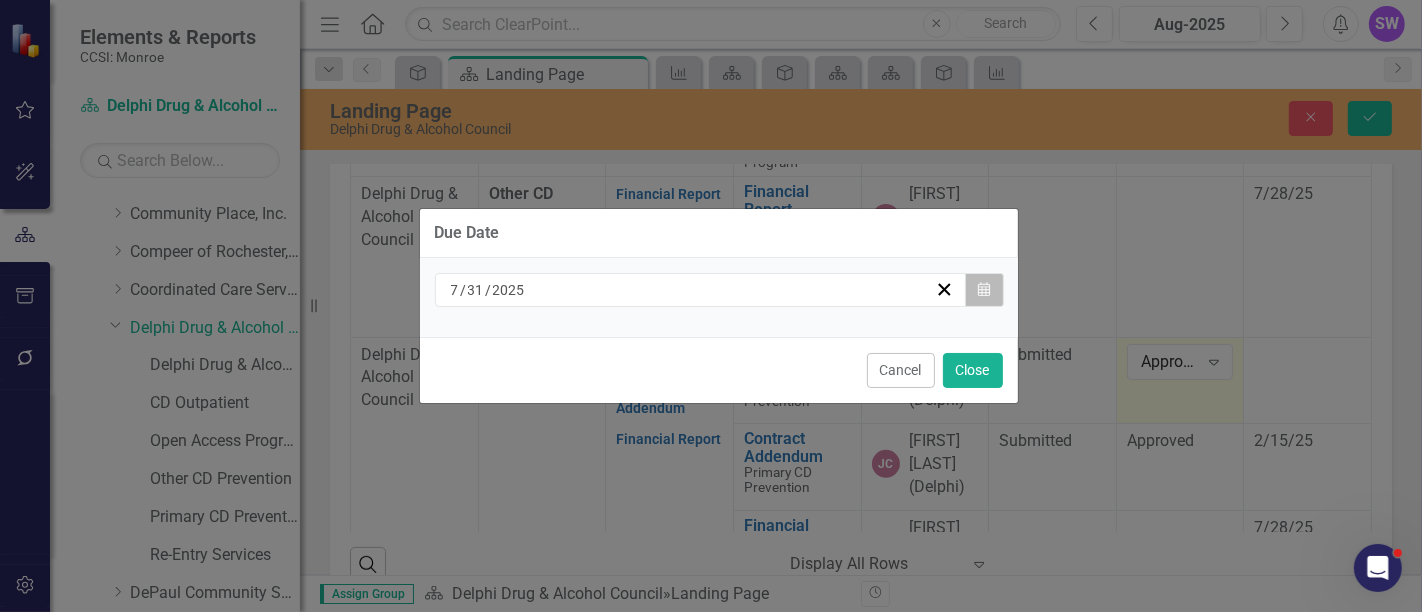 click on "Calendar" at bounding box center [984, 290] 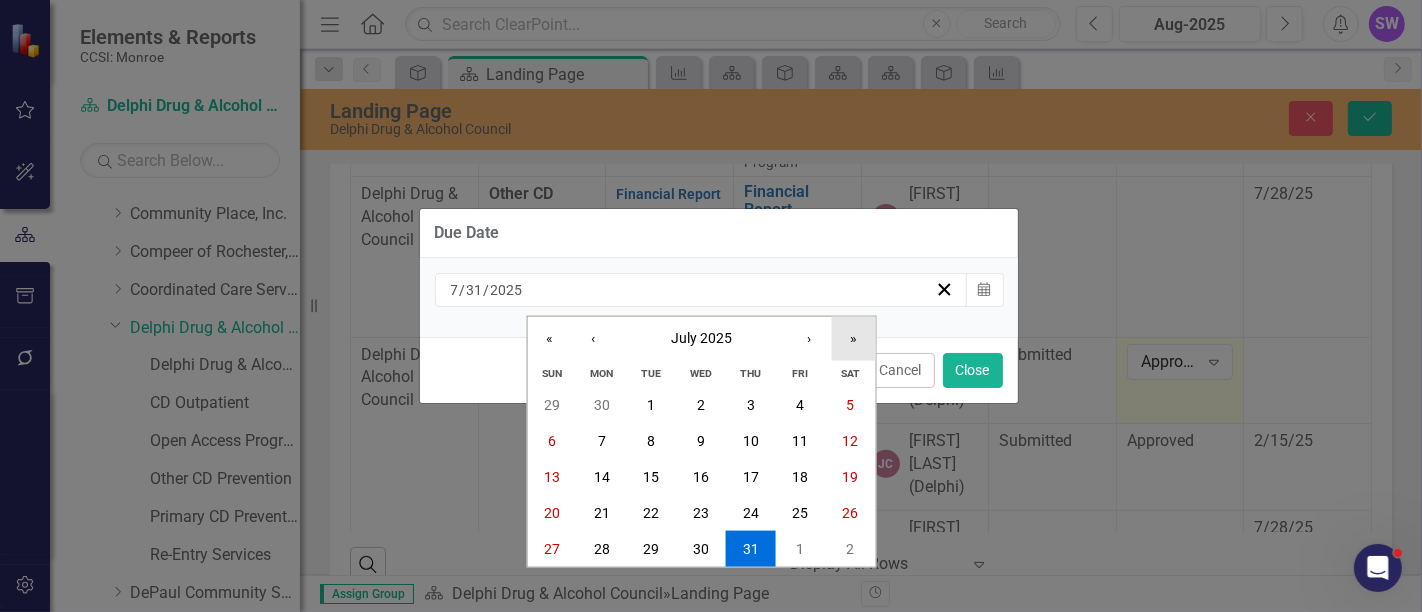 click on "»" at bounding box center (853, 339) 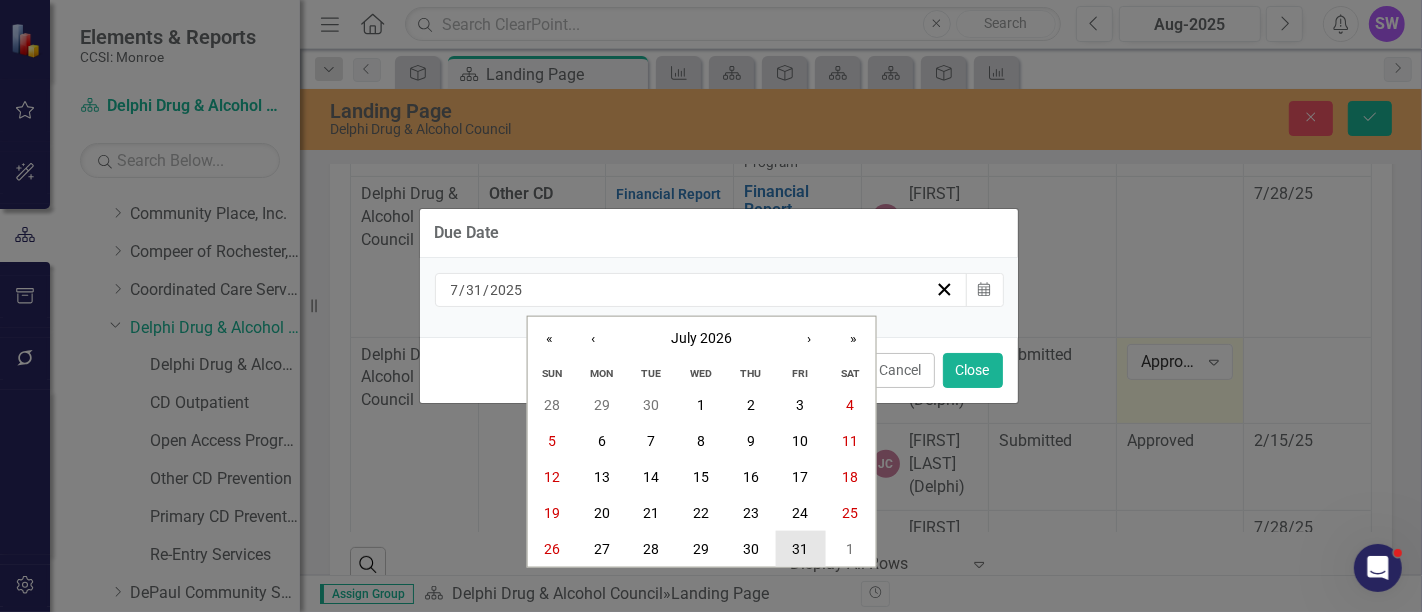 click on "31" at bounding box center (801, 549) 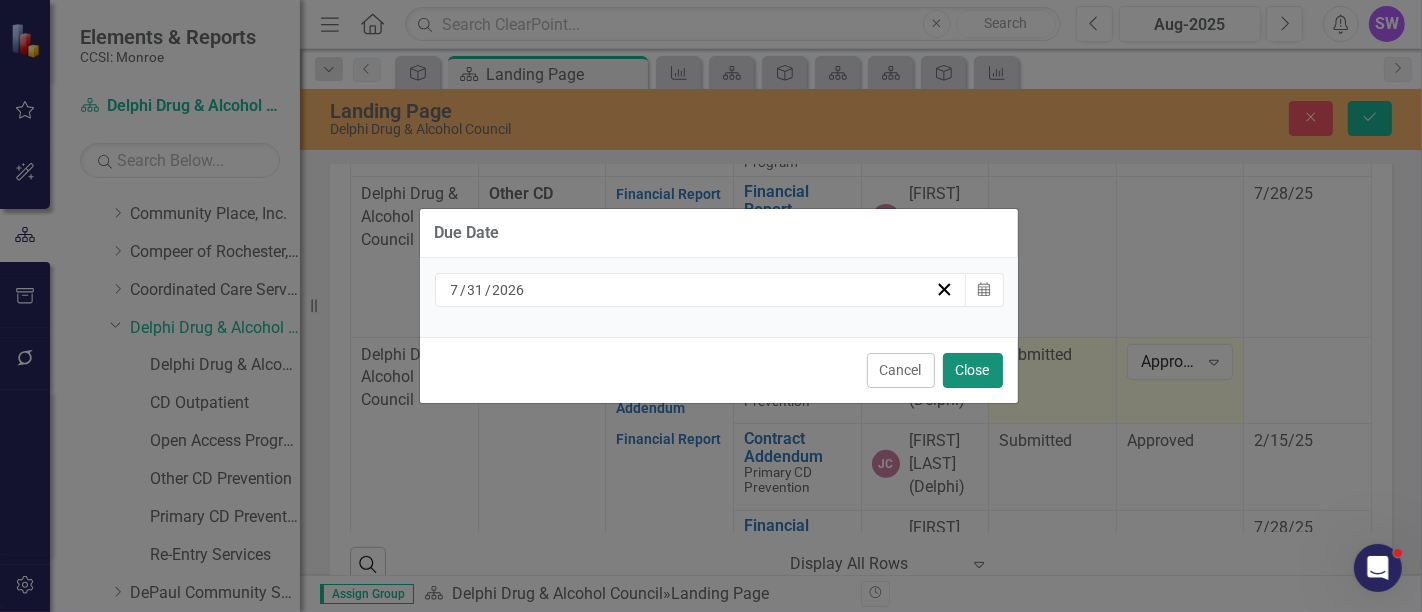 drag, startPoint x: 980, startPoint y: 361, endPoint x: 988, endPoint y: 369, distance: 11.313708 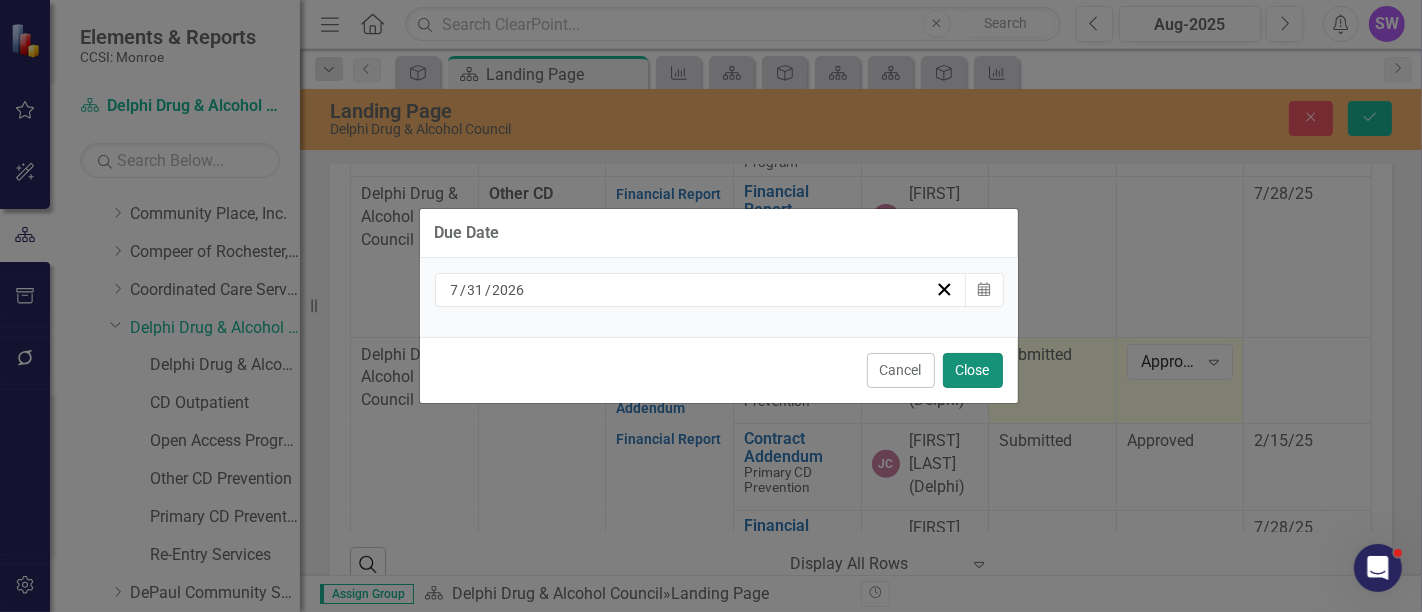 click on "Close" at bounding box center (973, 370) 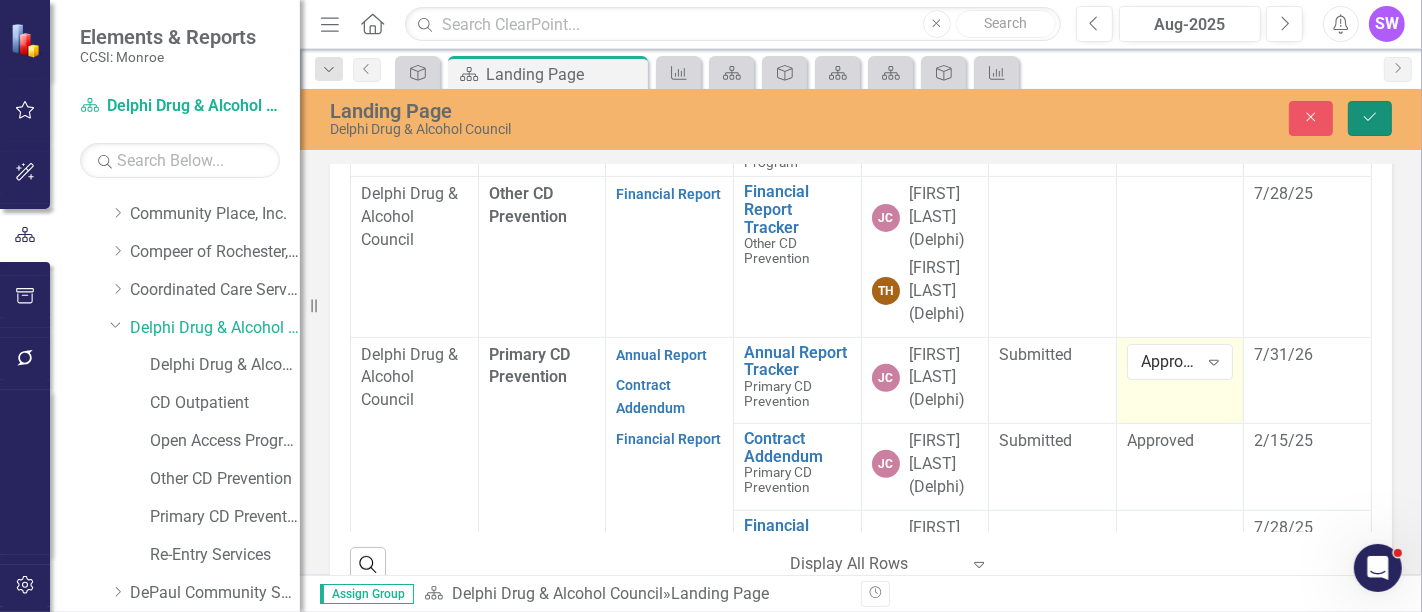 click on "Save" 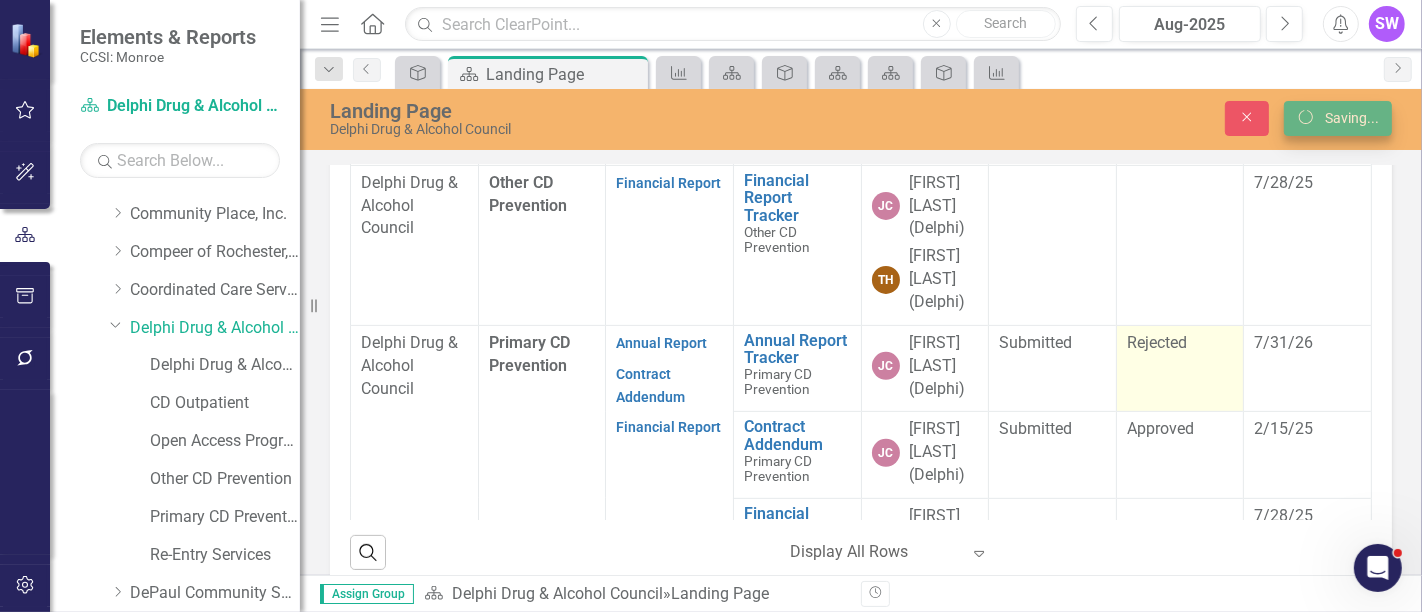 scroll, scrollTop: 0, scrollLeft: 0, axis: both 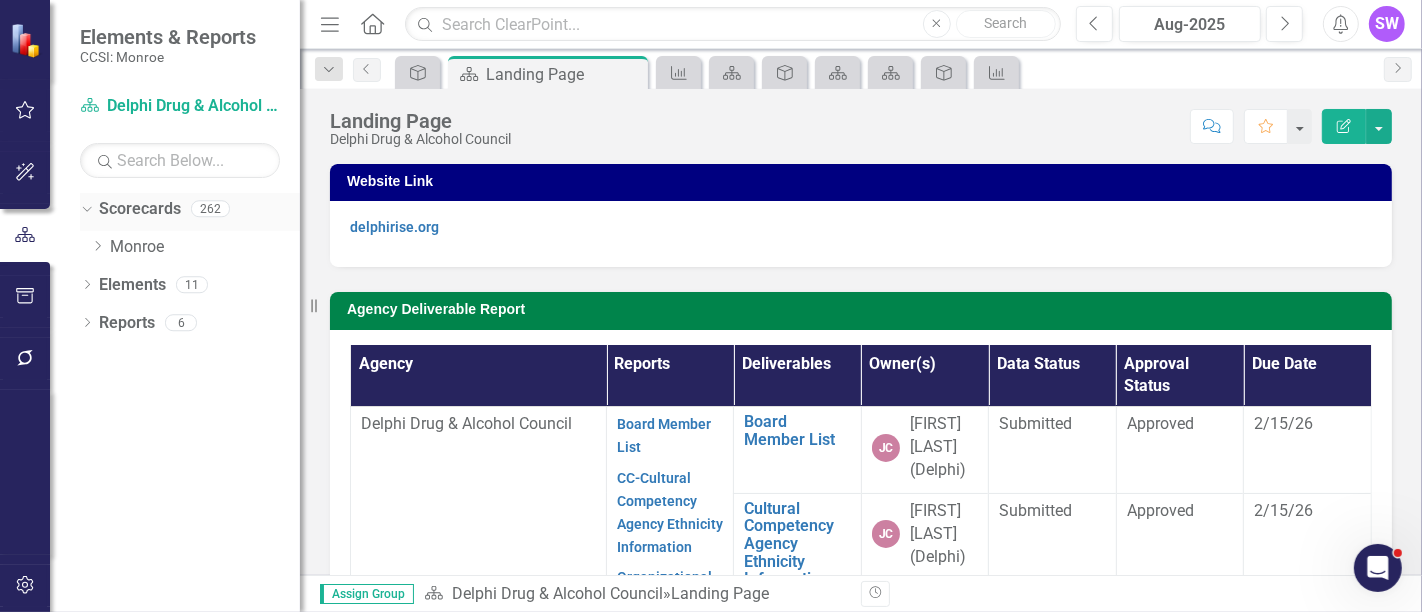 click on "Dropdown" 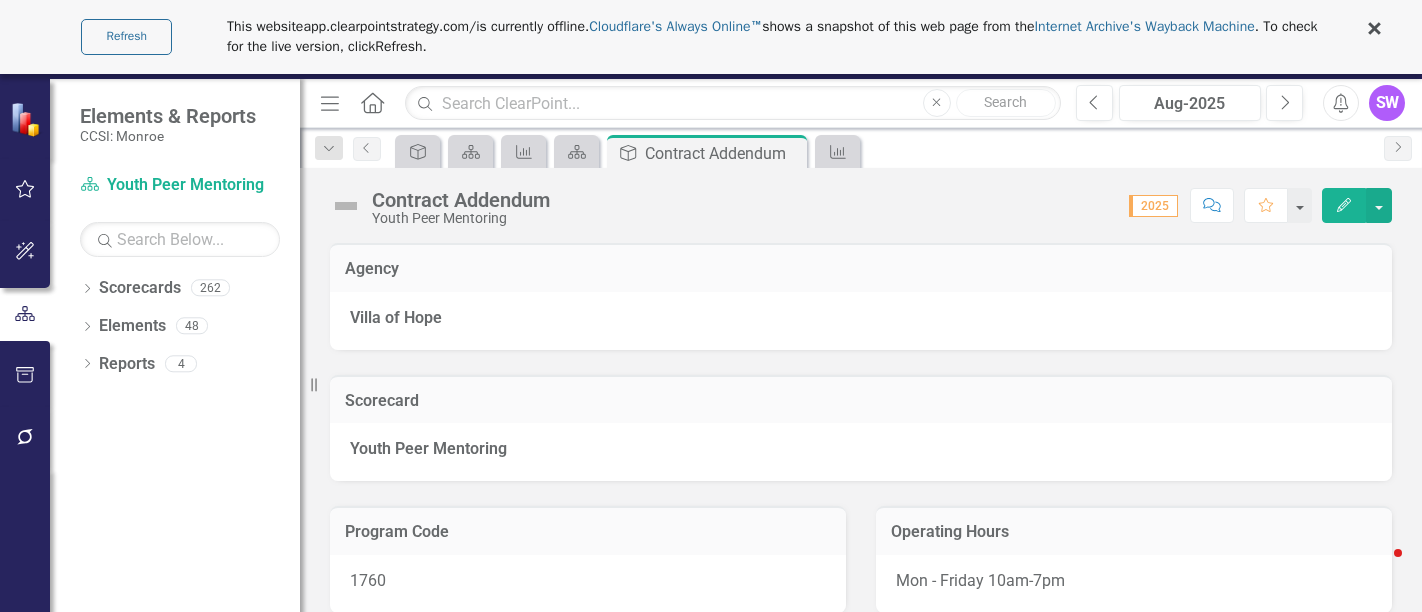scroll, scrollTop: 0, scrollLeft: 0, axis: both 